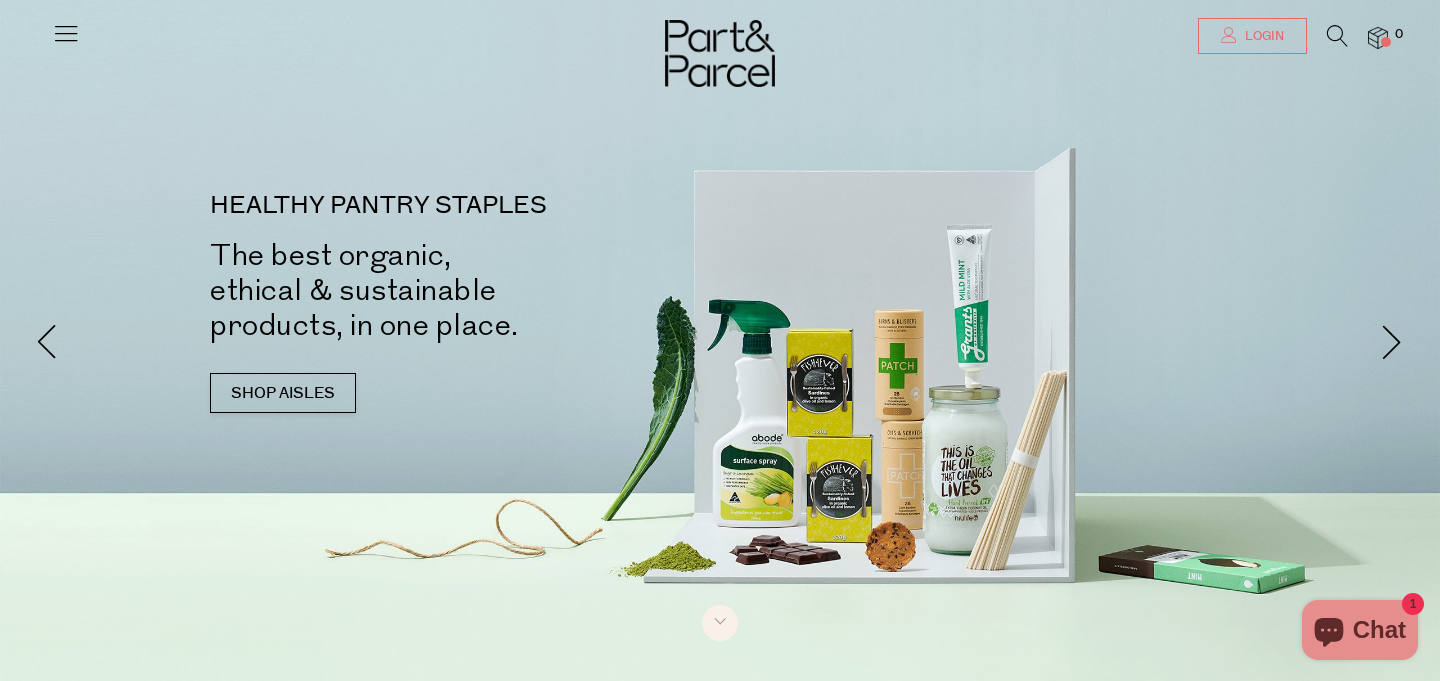 scroll, scrollTop: 0, scrollLeft: 0, axis: both 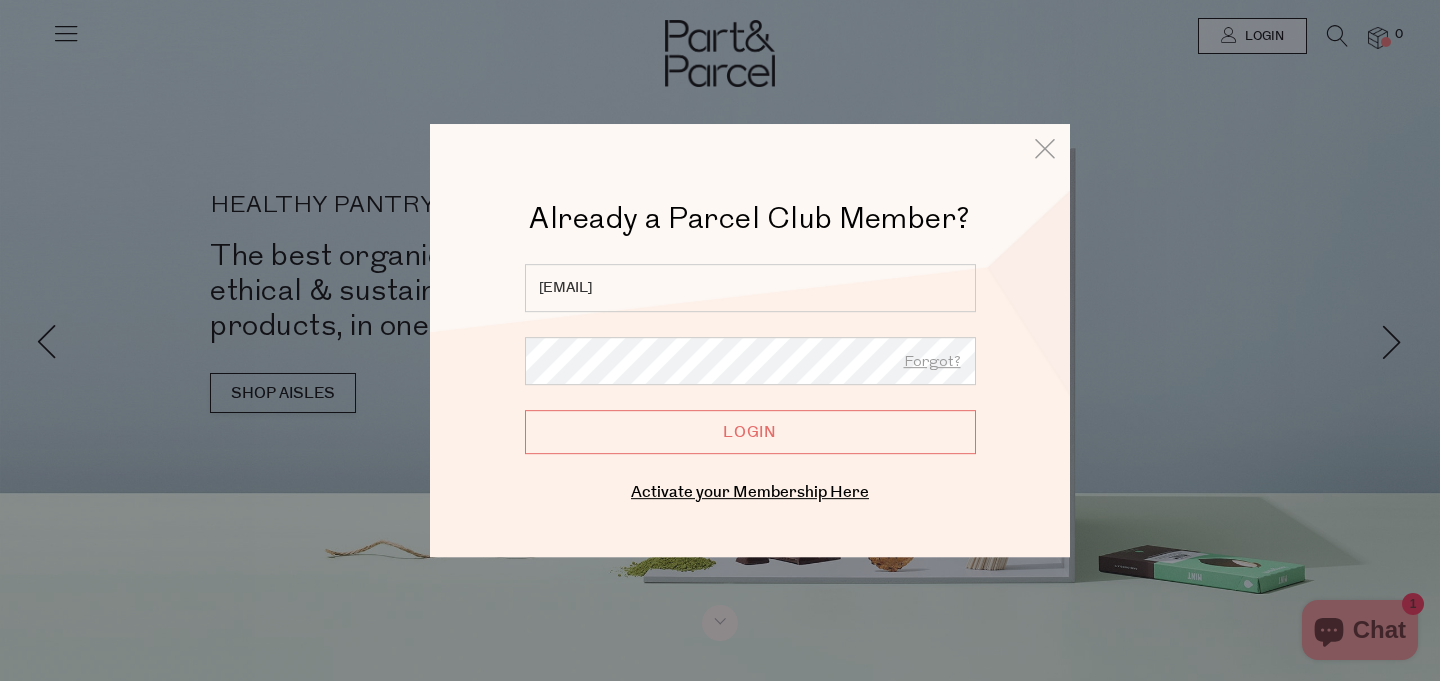 click on "Login" at bounding box center (750, 432) 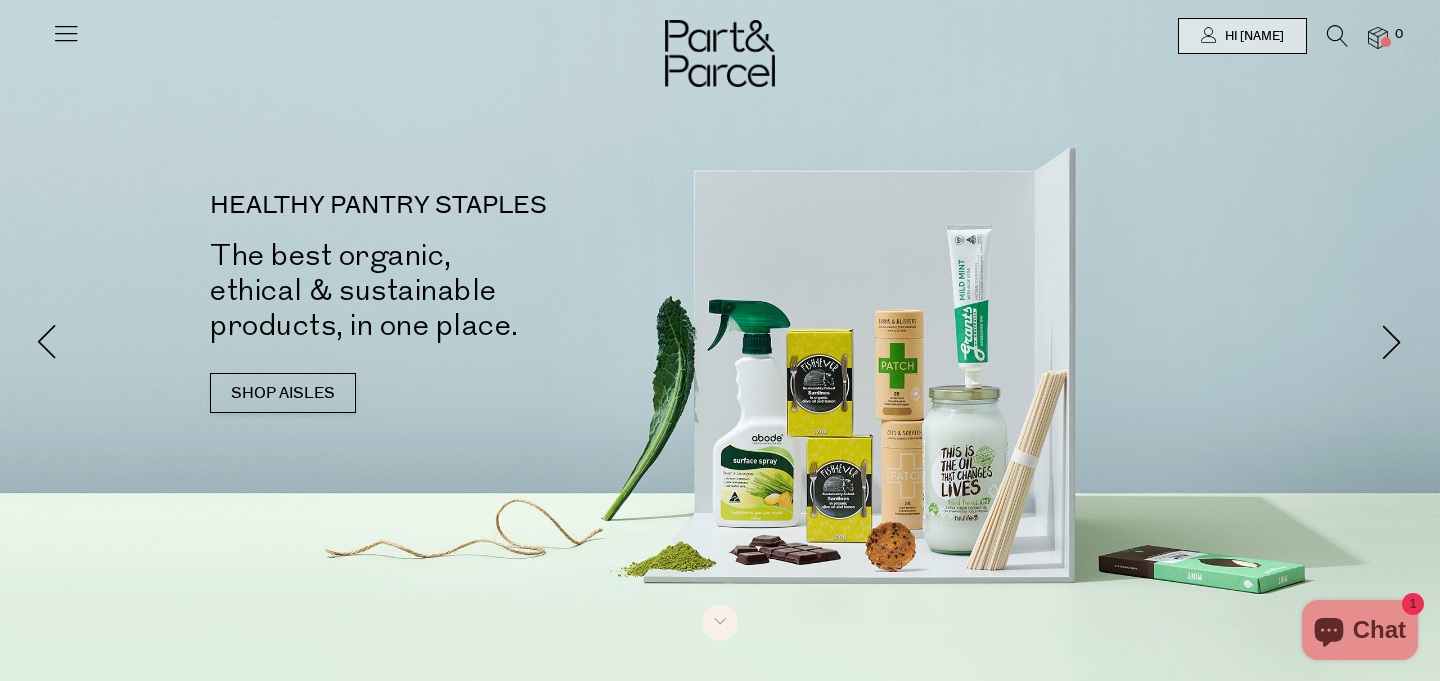 scroll, scrollTop: 0, scrollLeft: 0, axis: both 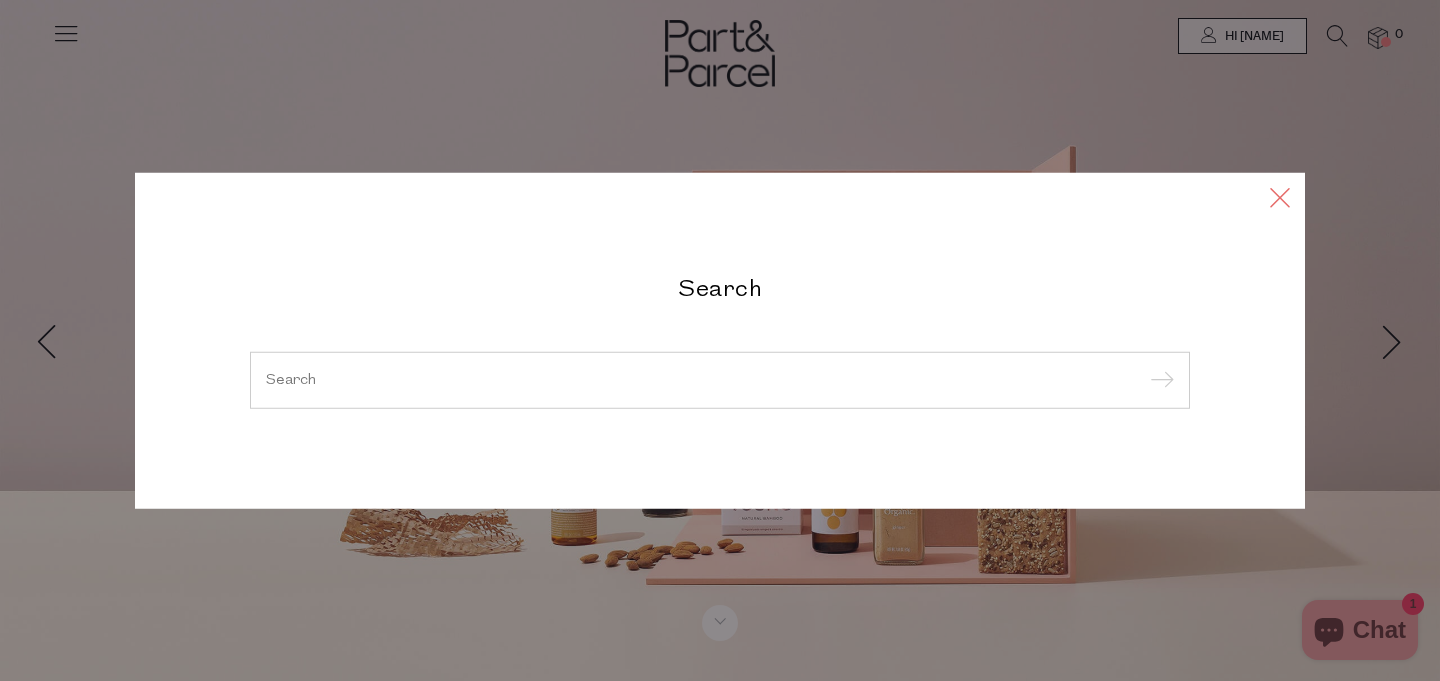 click at bounding box center (1280, 196) 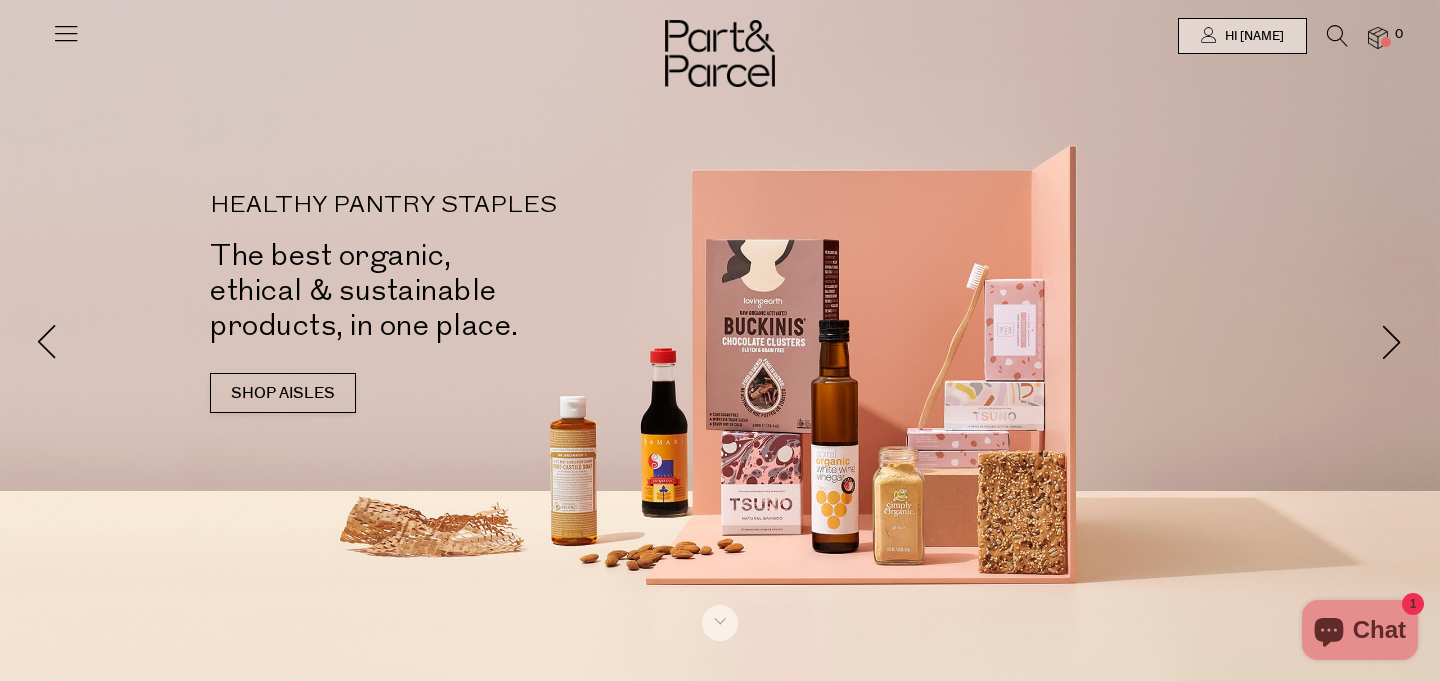 click at bounding box center [720, 36] 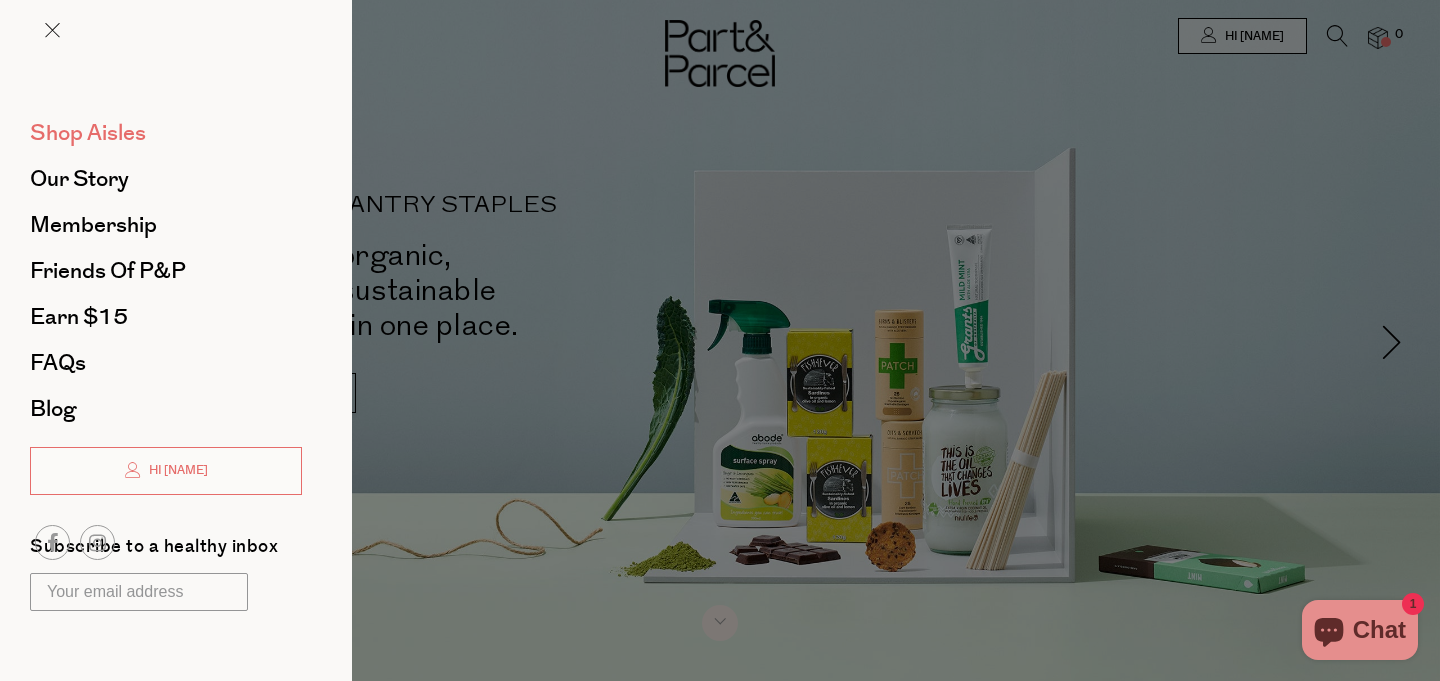 click on "Shop Aisles" at bounding box center (88, 133) 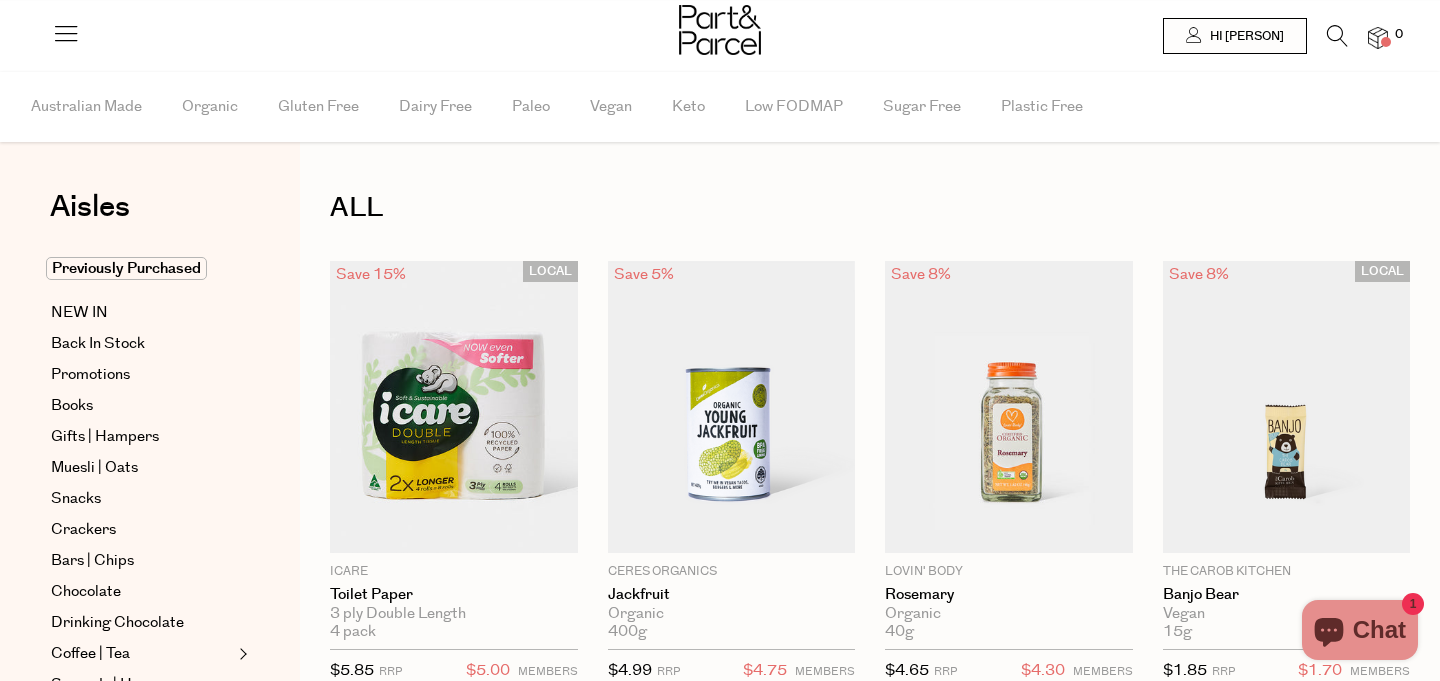 scroll, scrollTop: 0, scrollLeft: 0, axis: both 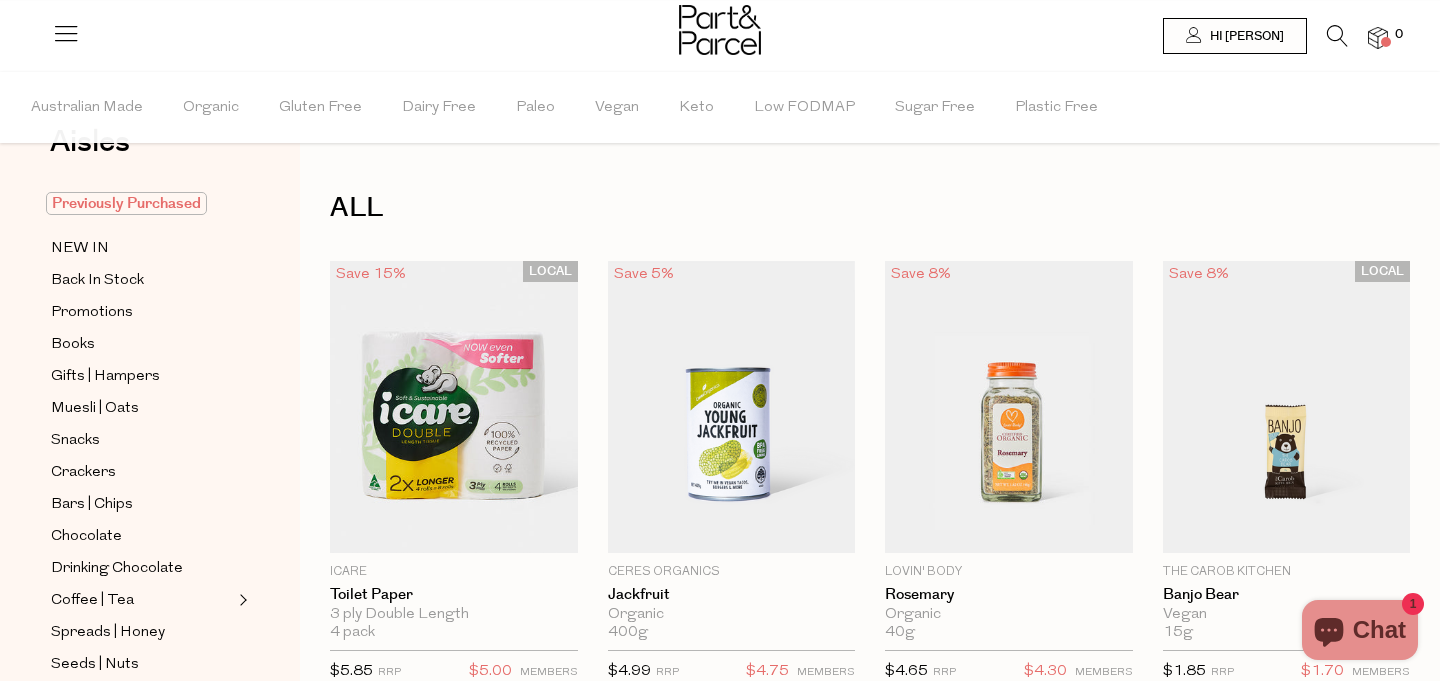 click on "Previously Purchased" at bounding box center (126, 203) 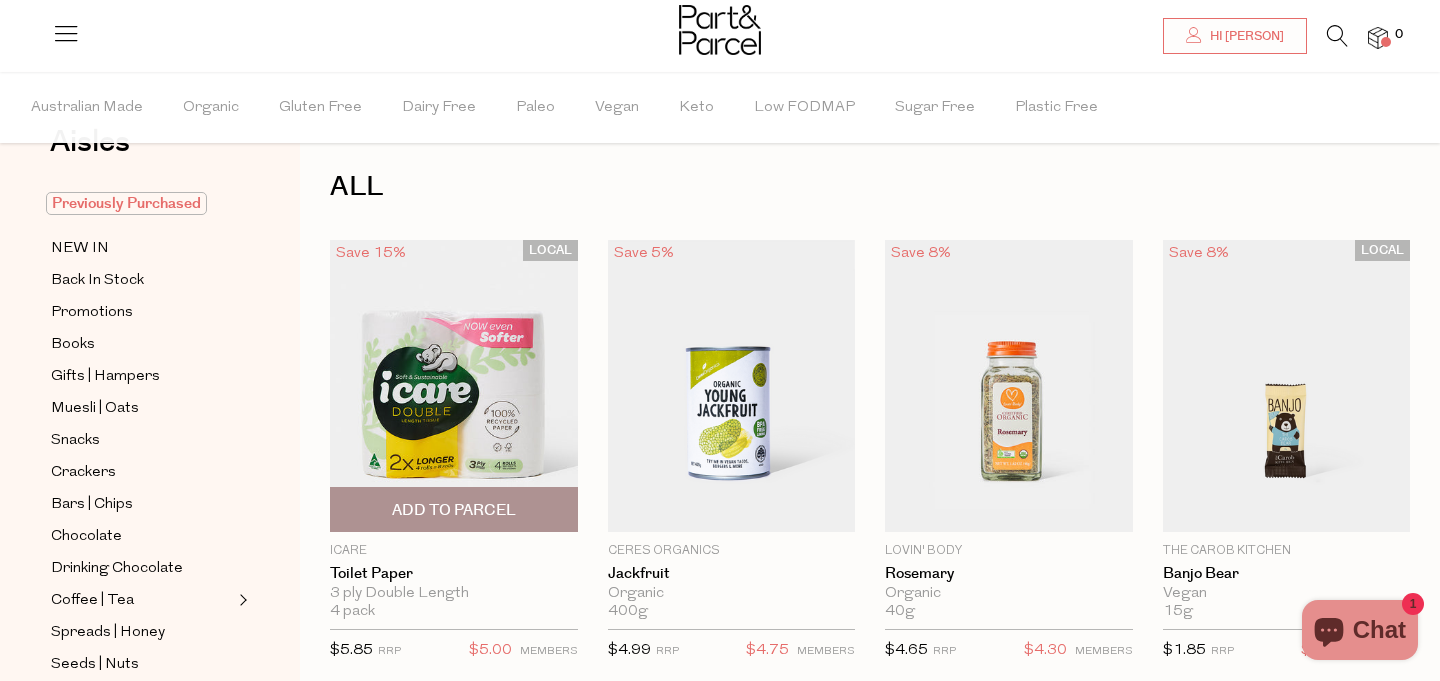 scroll, scrollTop: 0, scrollLeft: 0, axis: both 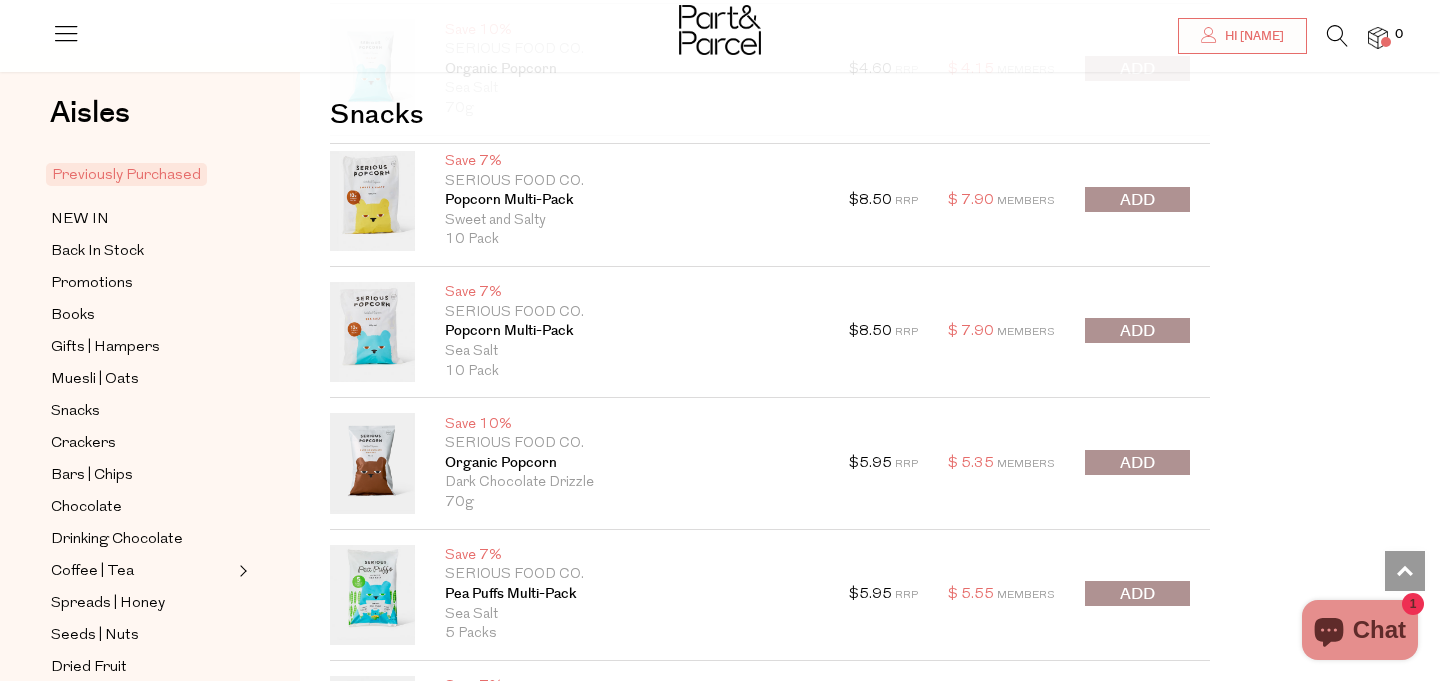 click at bounding box center (1137, 593) 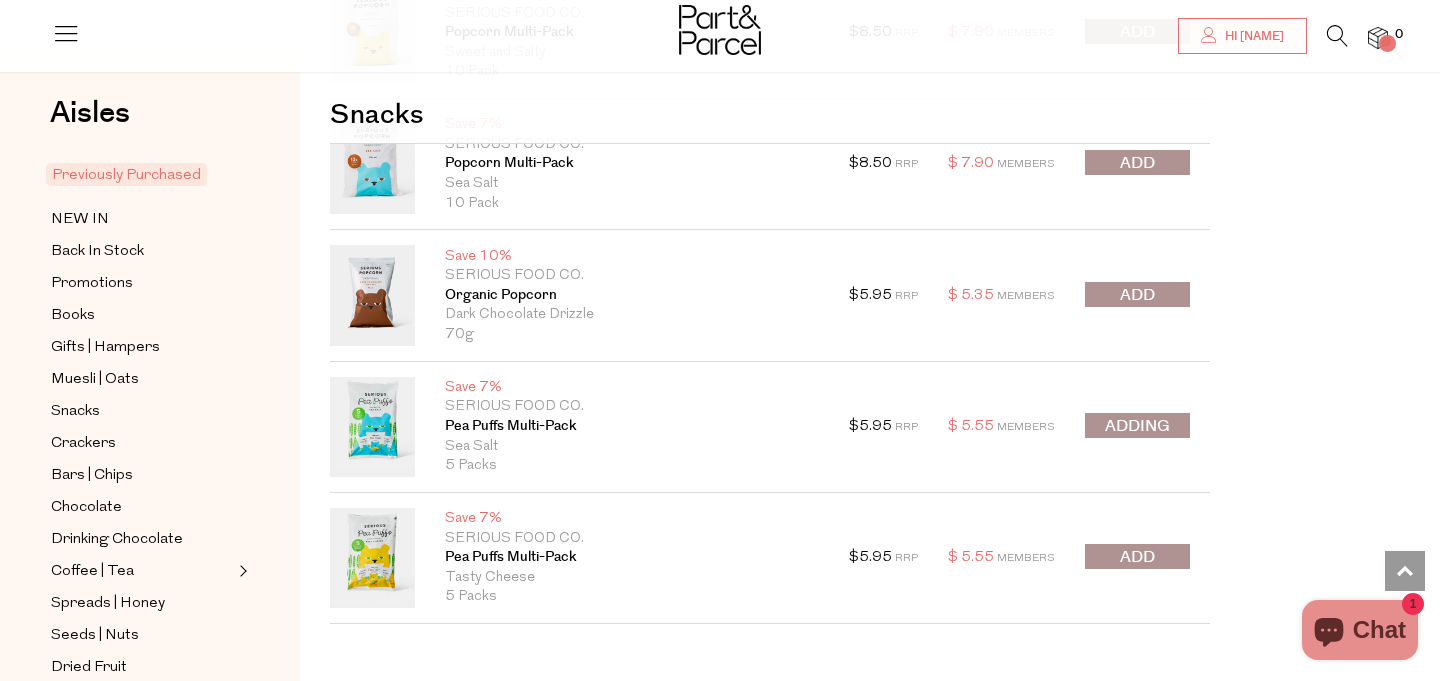 scroll, scrollTop: 1636, scrollLeft: 0, axis: vertical 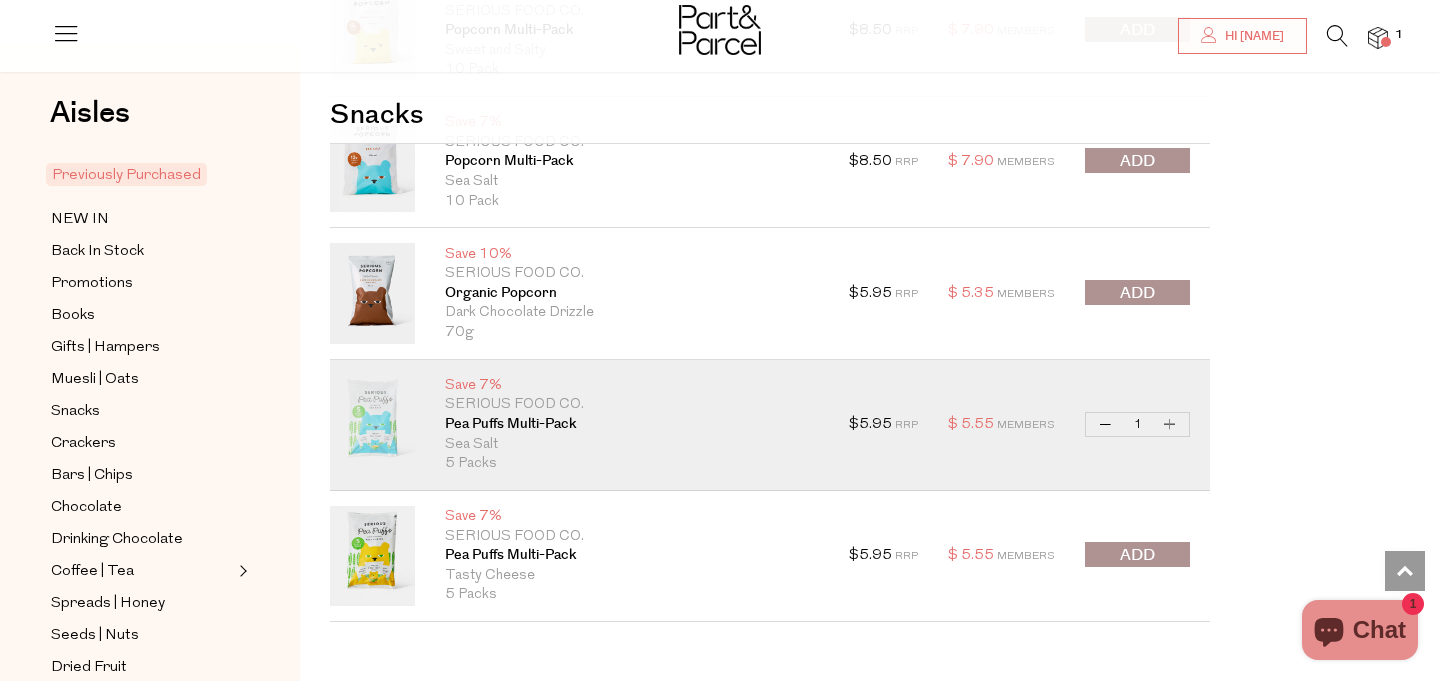 click at bounding box center (1137, 555) 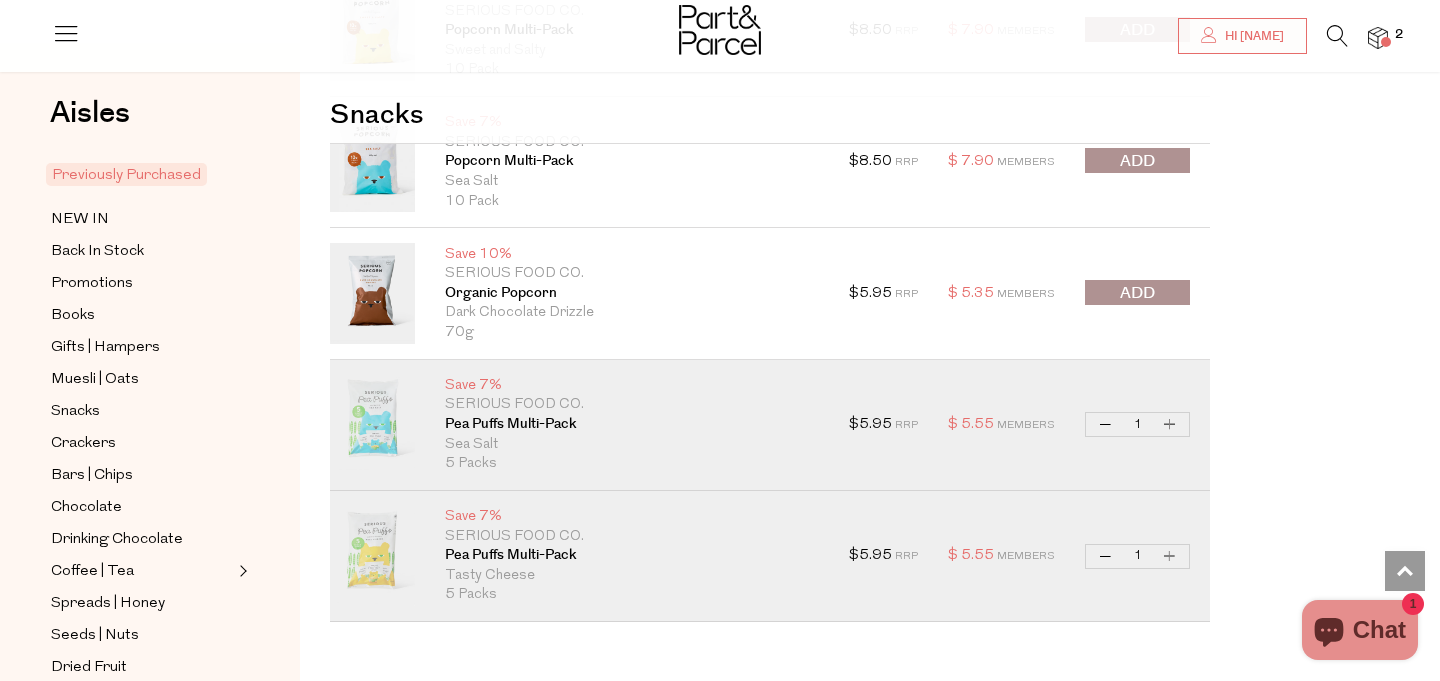 click on "Increase Pea Puffs Multi-Pack" at bounding box center [1170, 424] 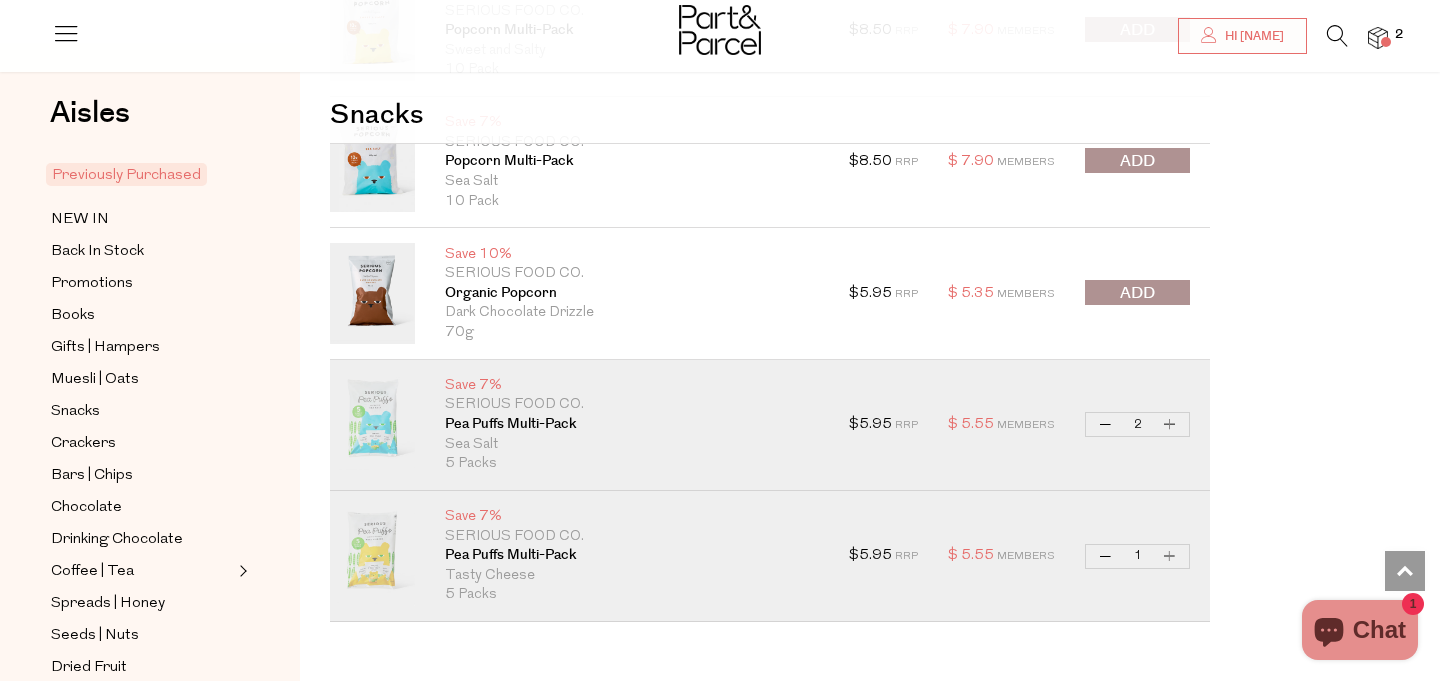 type on "2" 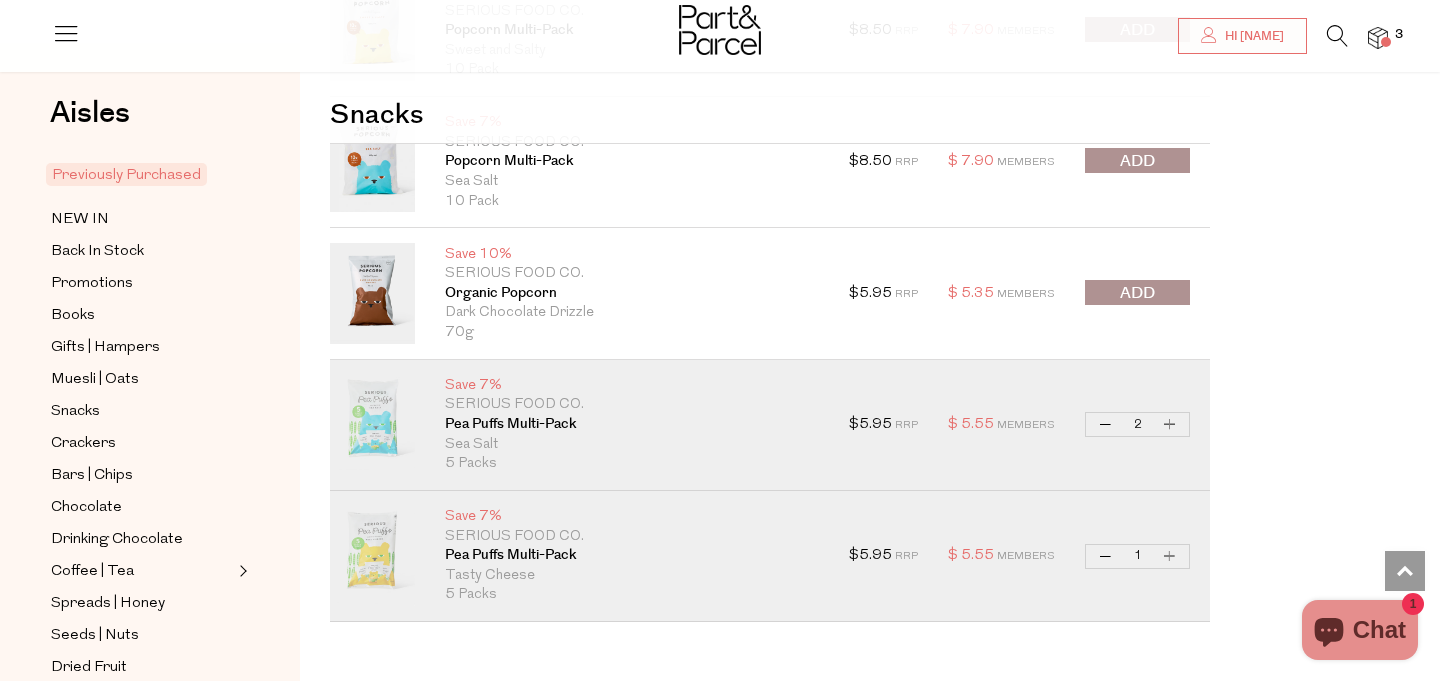 click on "Increase Pea Puffs Multi-Pack" at bounding box center [1170, 424] 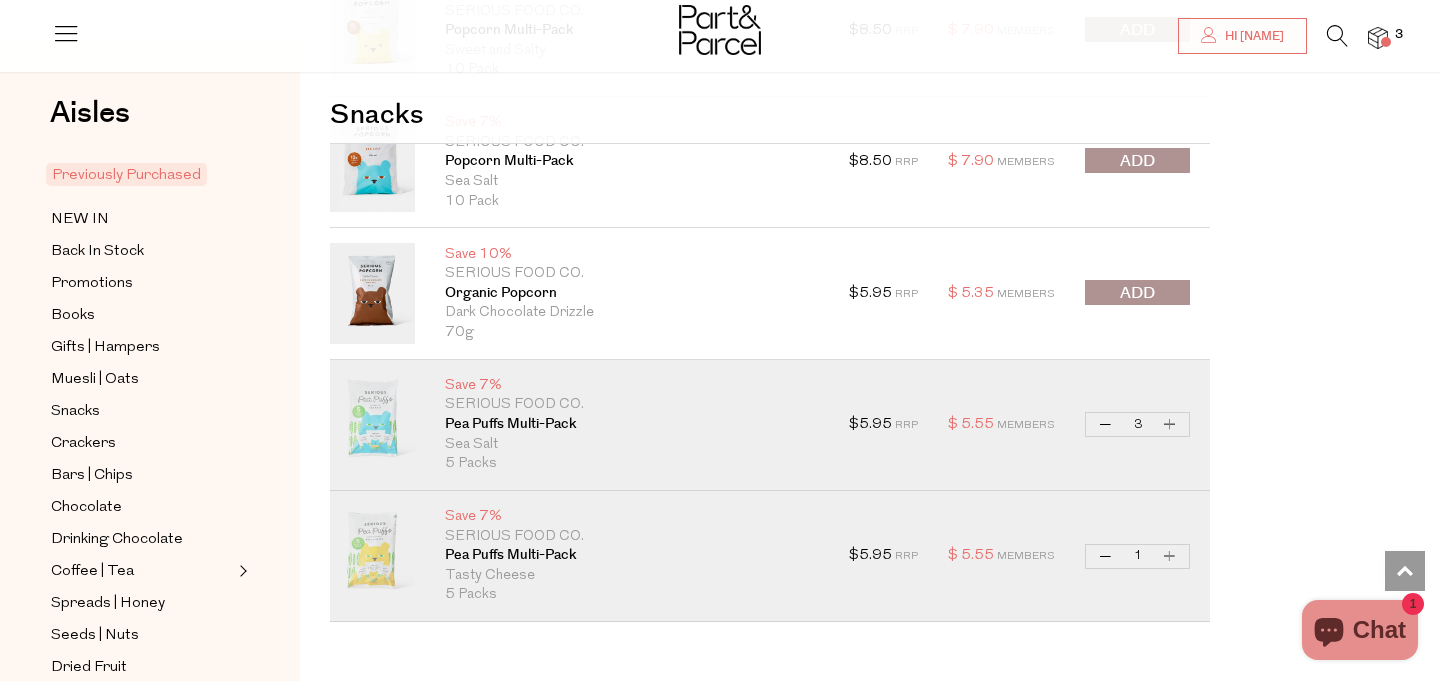 type on "3" 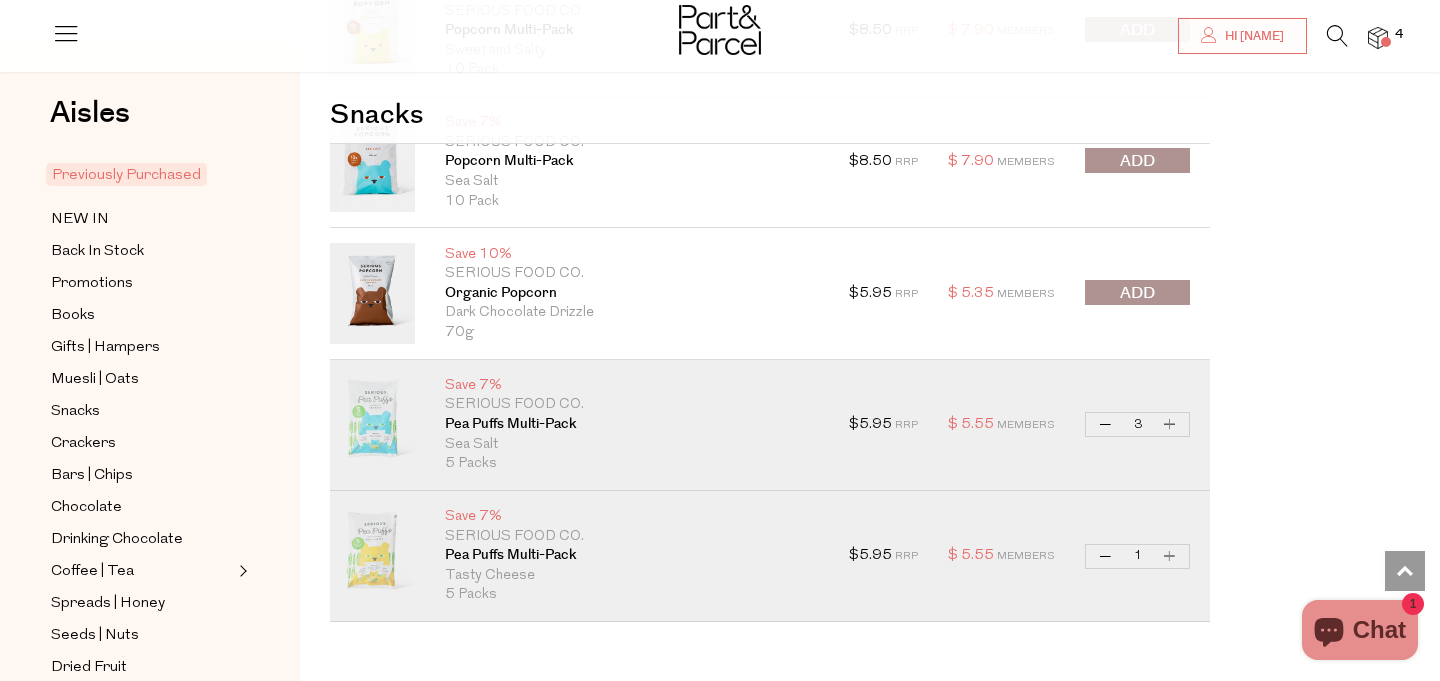 click on "Increase Pea Puffs Multi-Pack" at bounding box center (1170, 556) 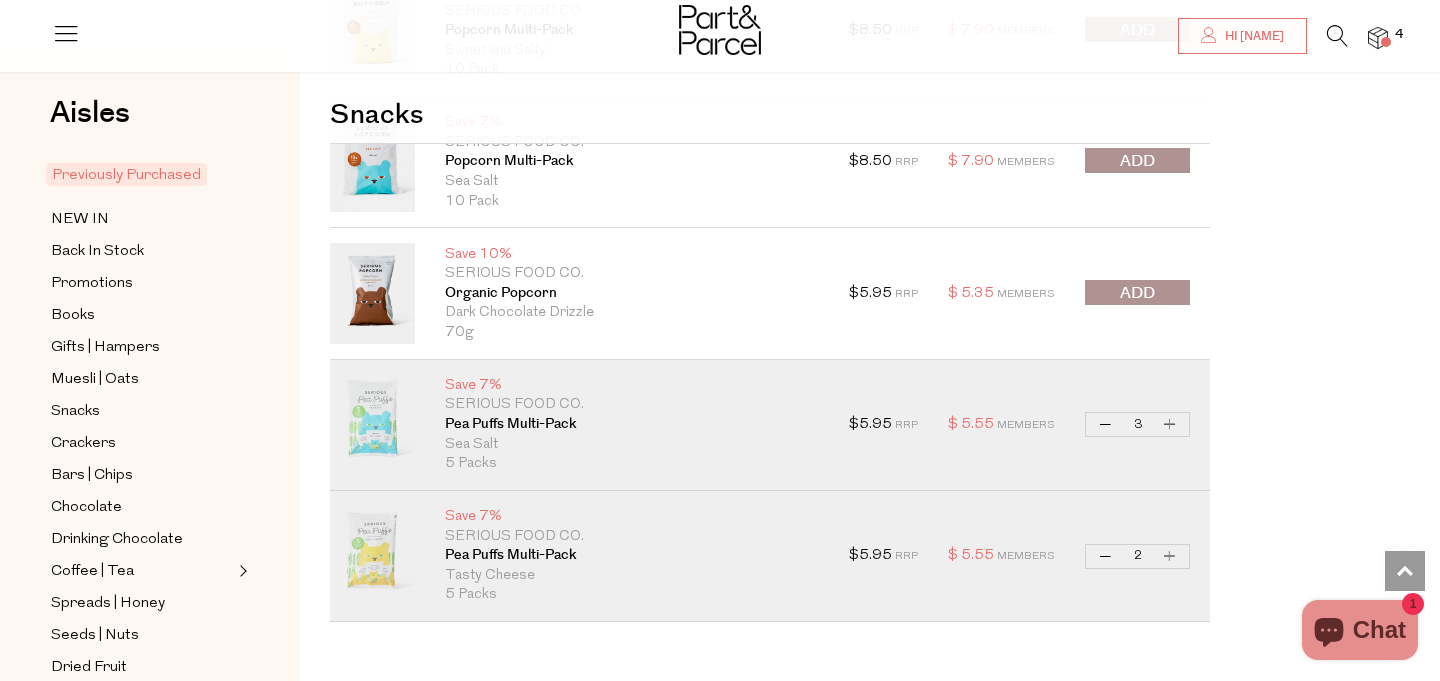 type on "2" 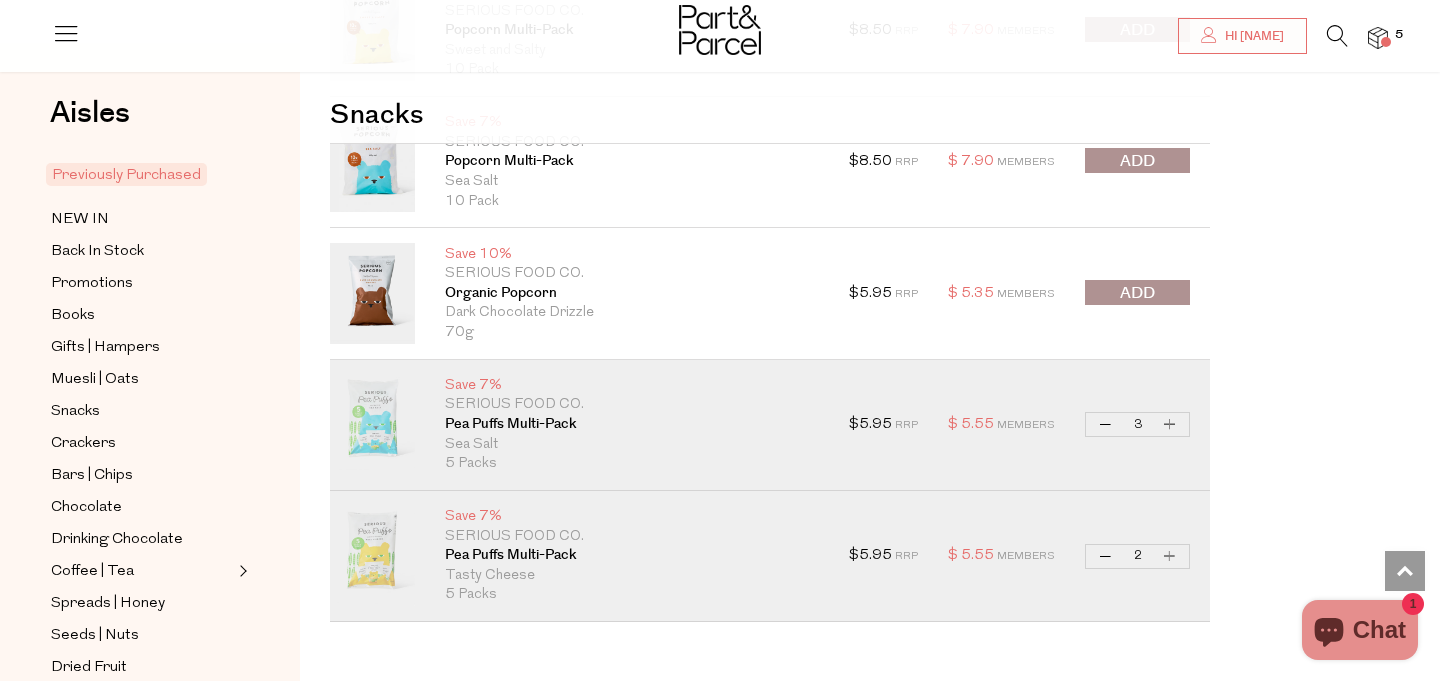 click on "Increase Pea Puffs Multi-Pack" at bounding box center [1170, 556] 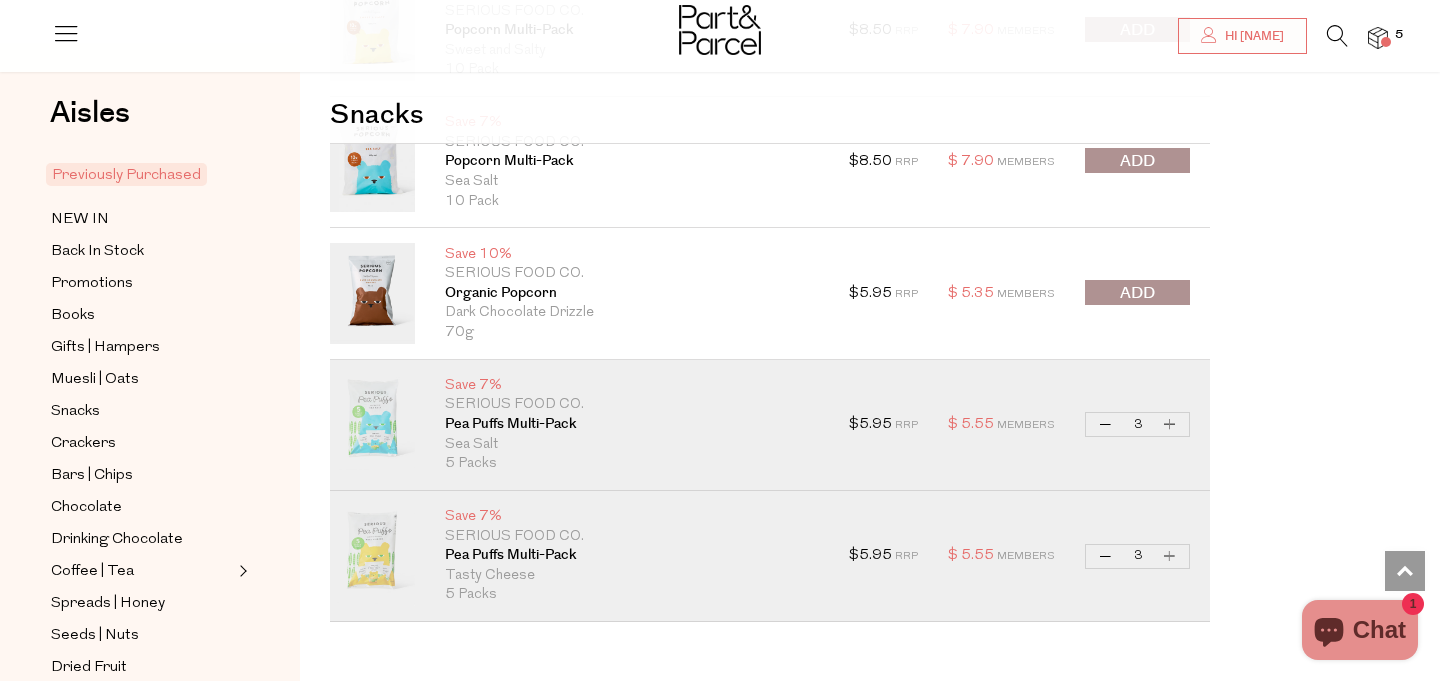 type on "3" 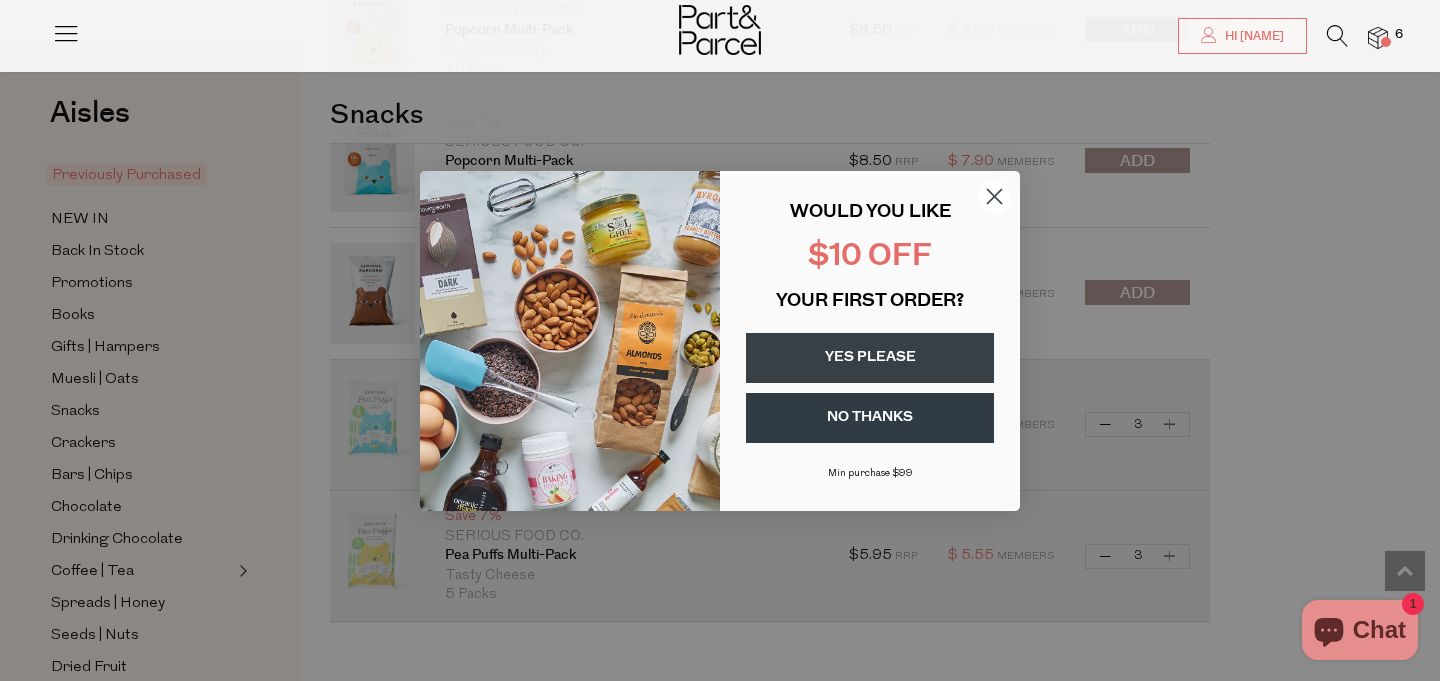 click 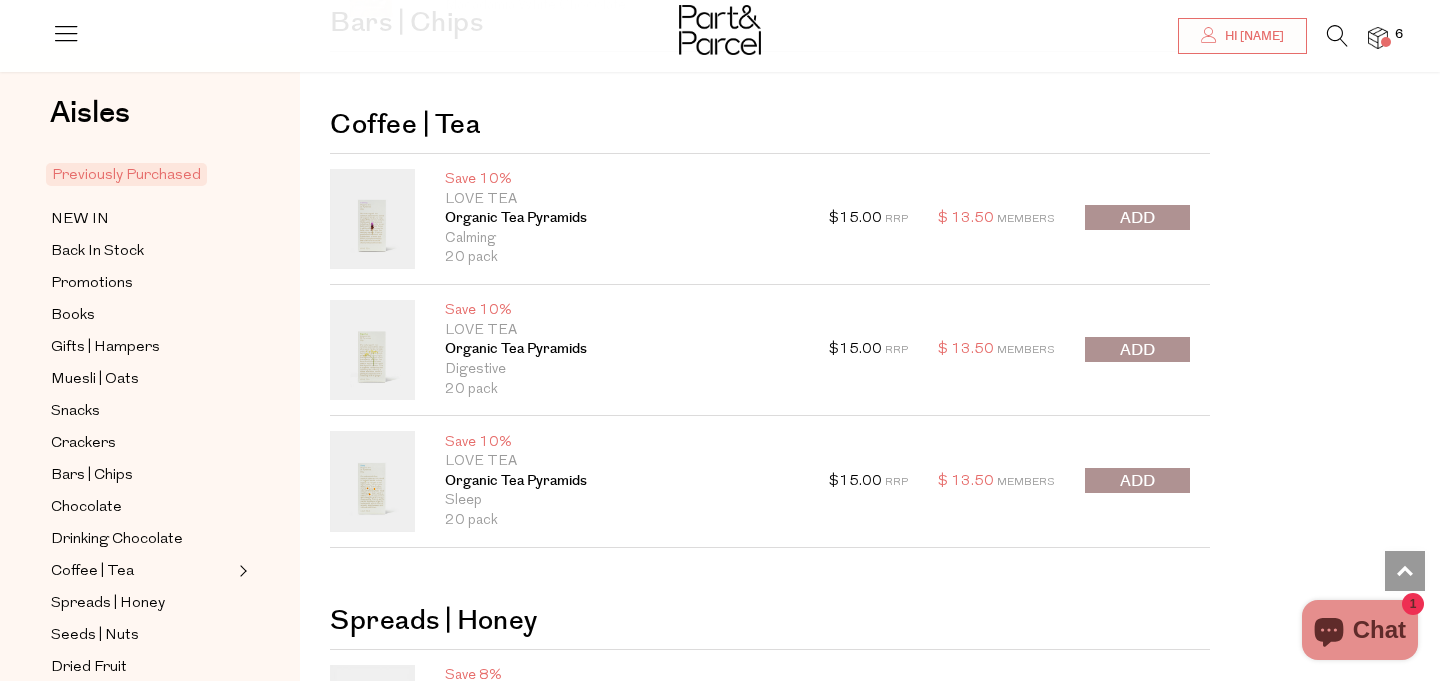 scroll, scrollTop: 5038, scrollLeft: 0, axis: vertical 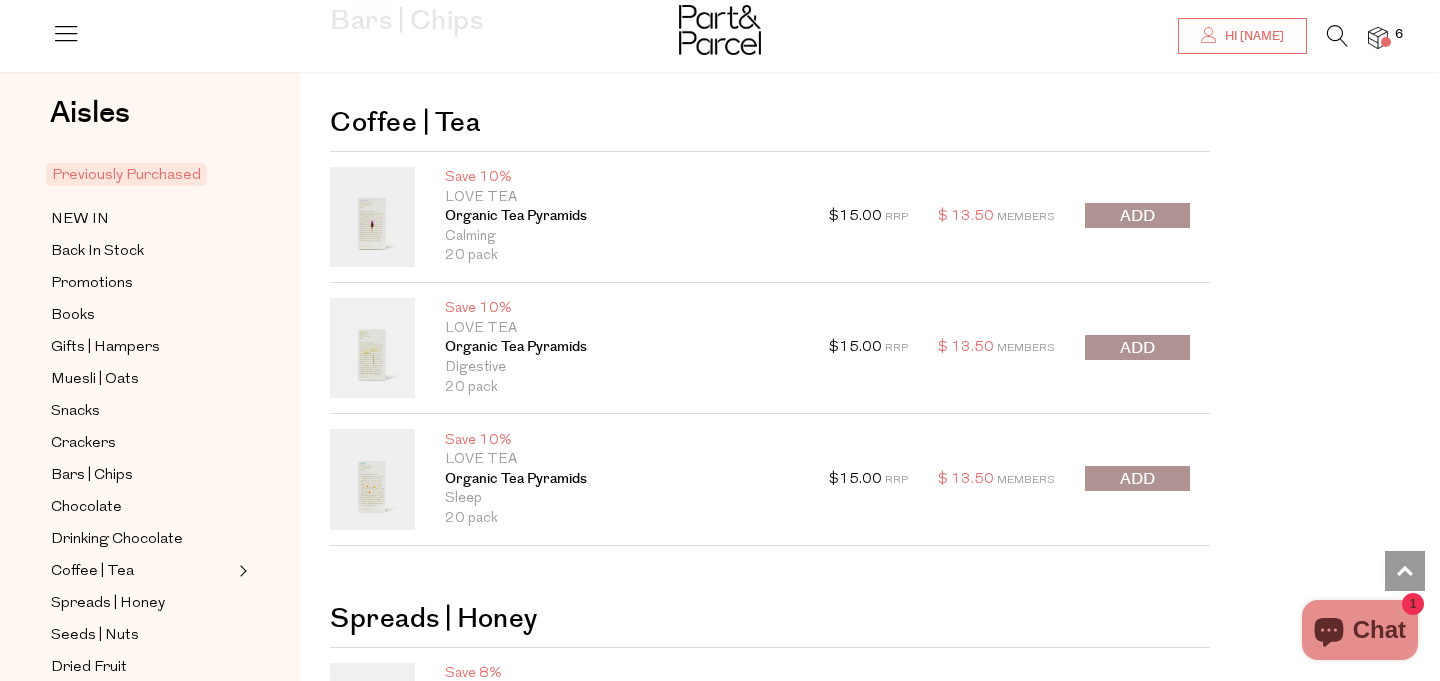 click at bounding box center (1137, 216) 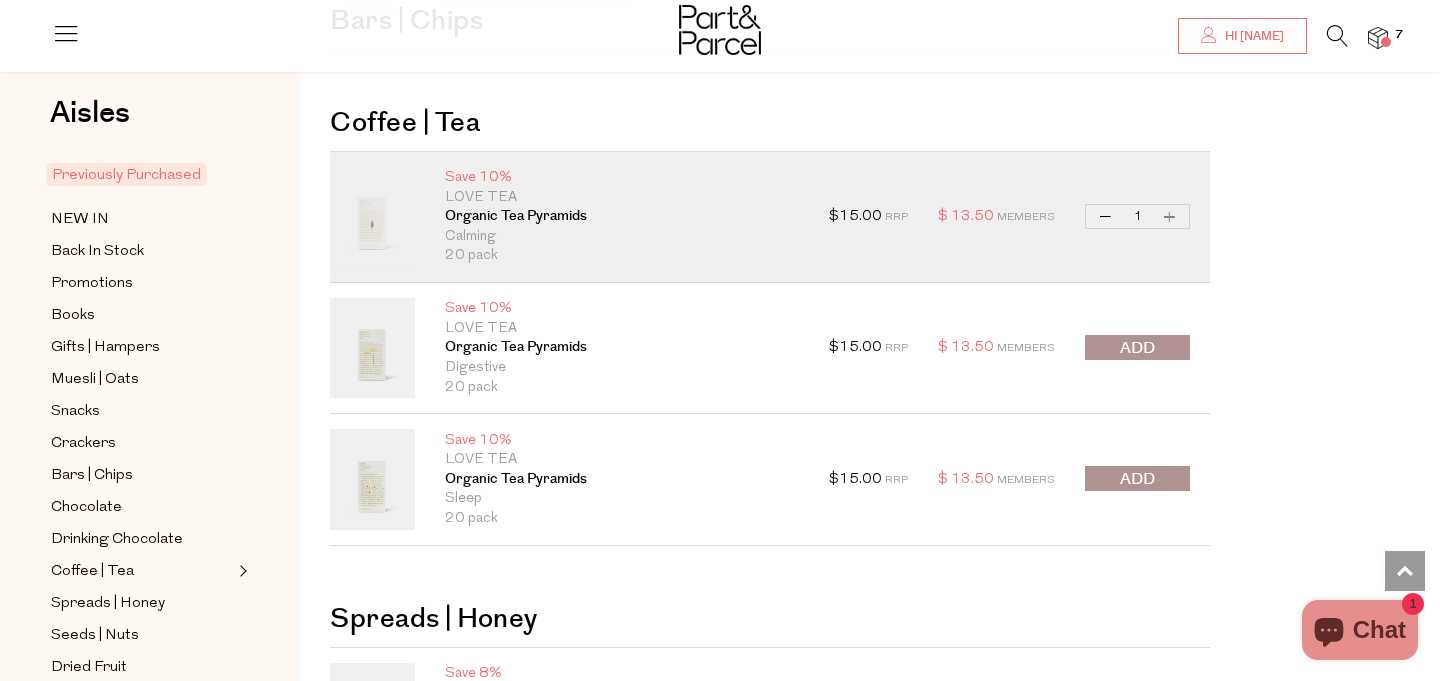 click at bounding box center [1137, 479] 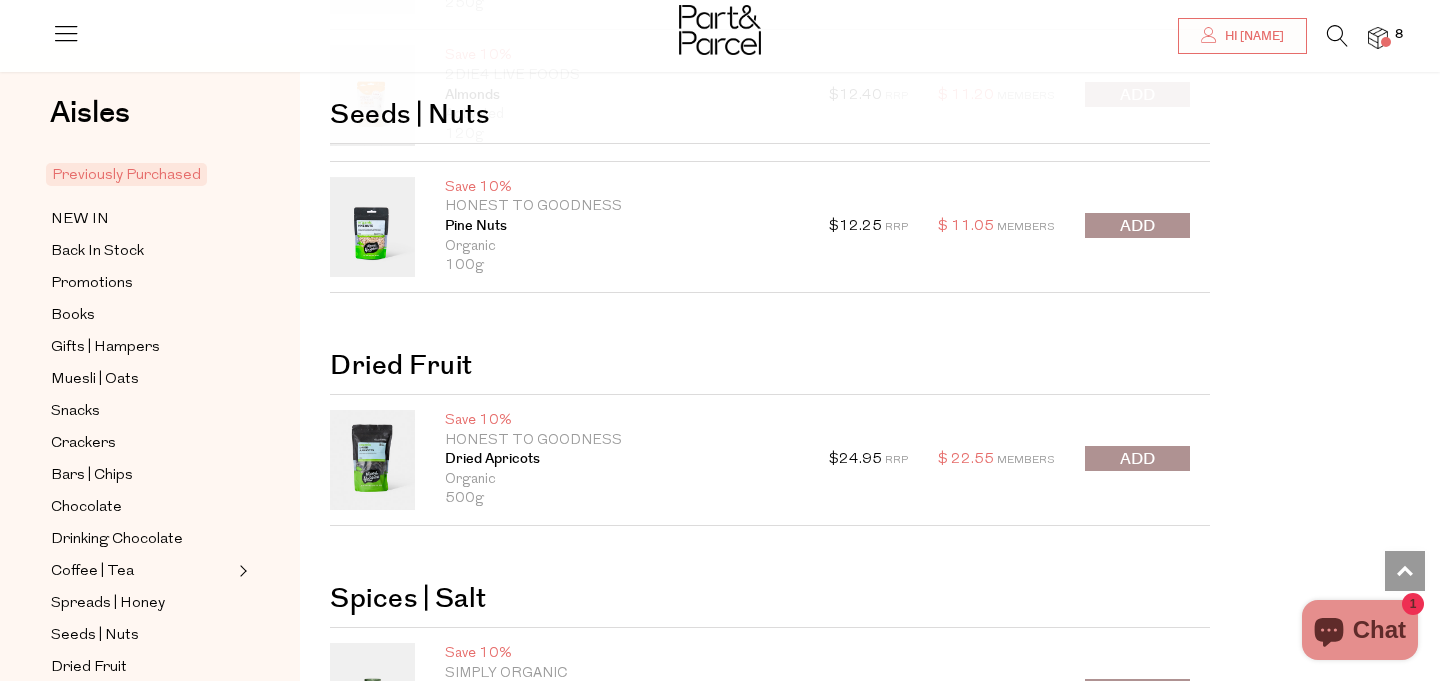 scroll, scrollTop: 6546, scrollLeft: 0, axis: vertical 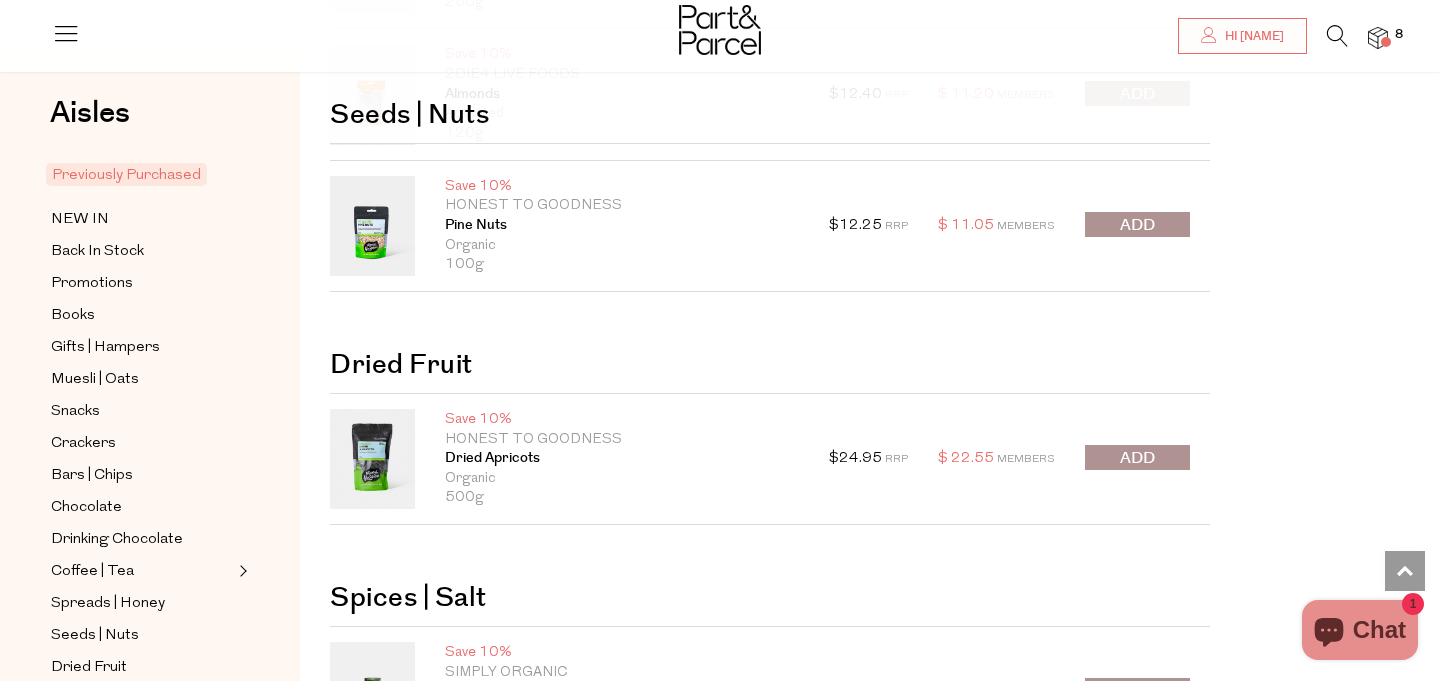 click at bounding box center [1137, 224] 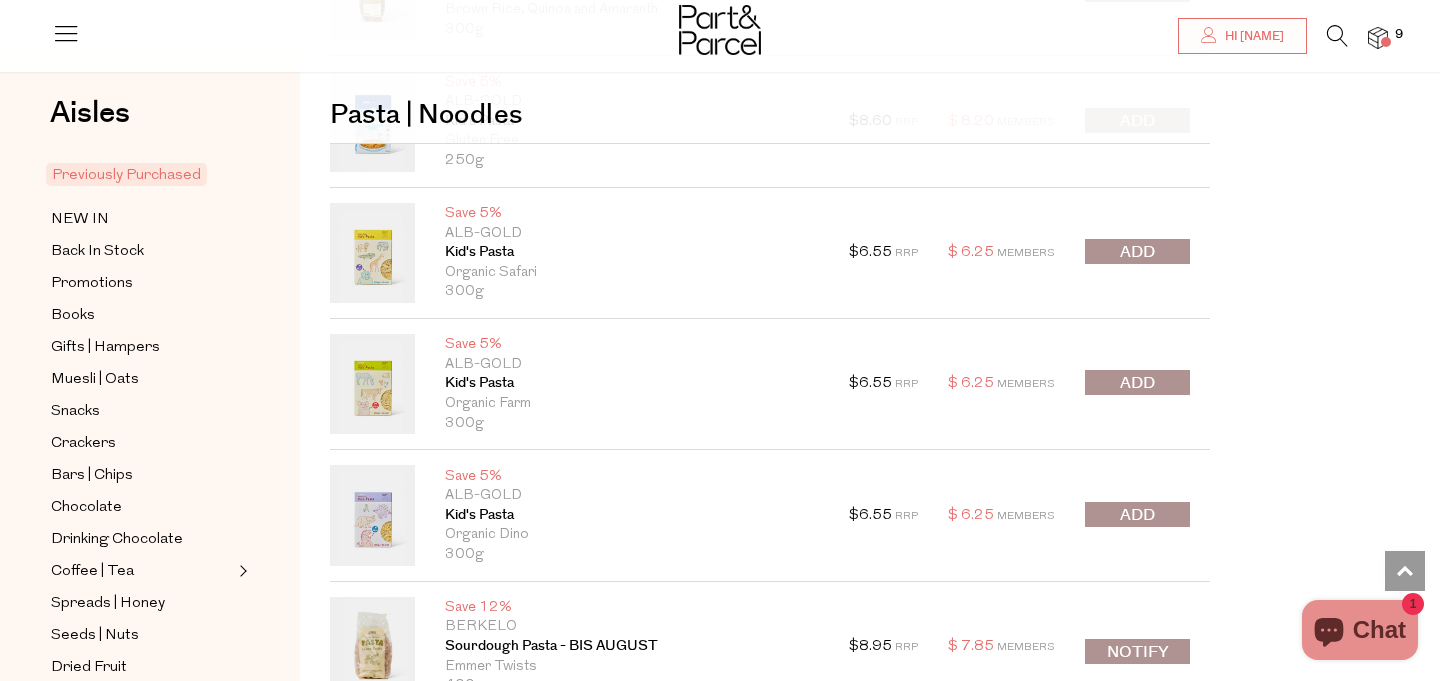 scroll, scrollTop: 7473, scrollLeft: 0, axis: vertical 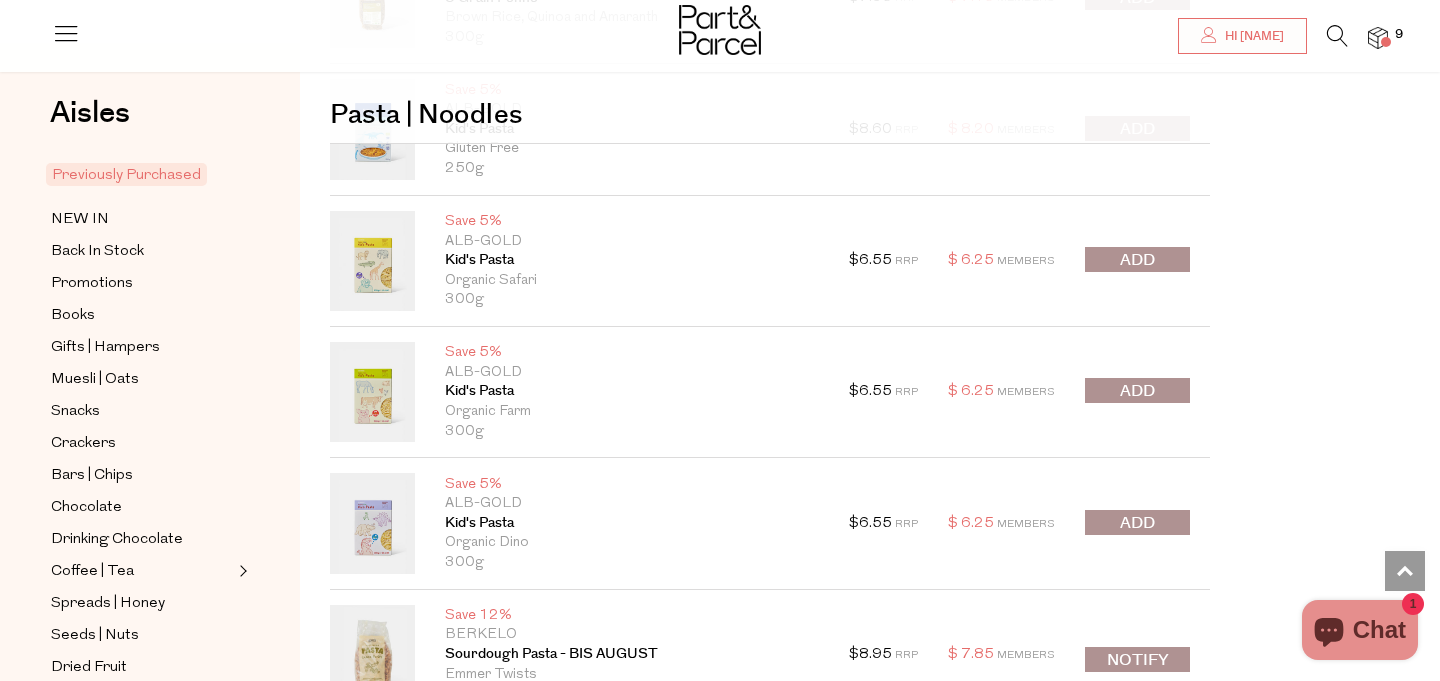 click at bounding box center [1137, 259] 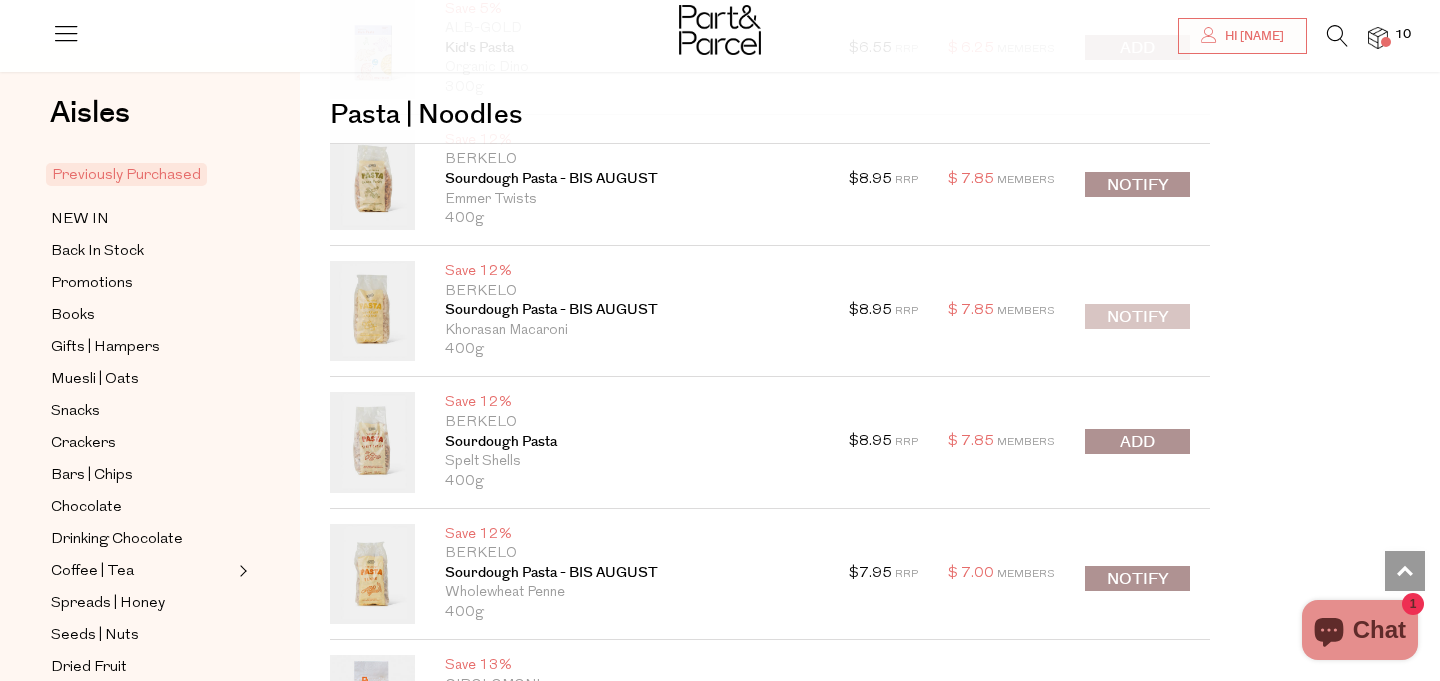 scroll, scrollTop: 7949, scrollLeft: 0, axis: vertical 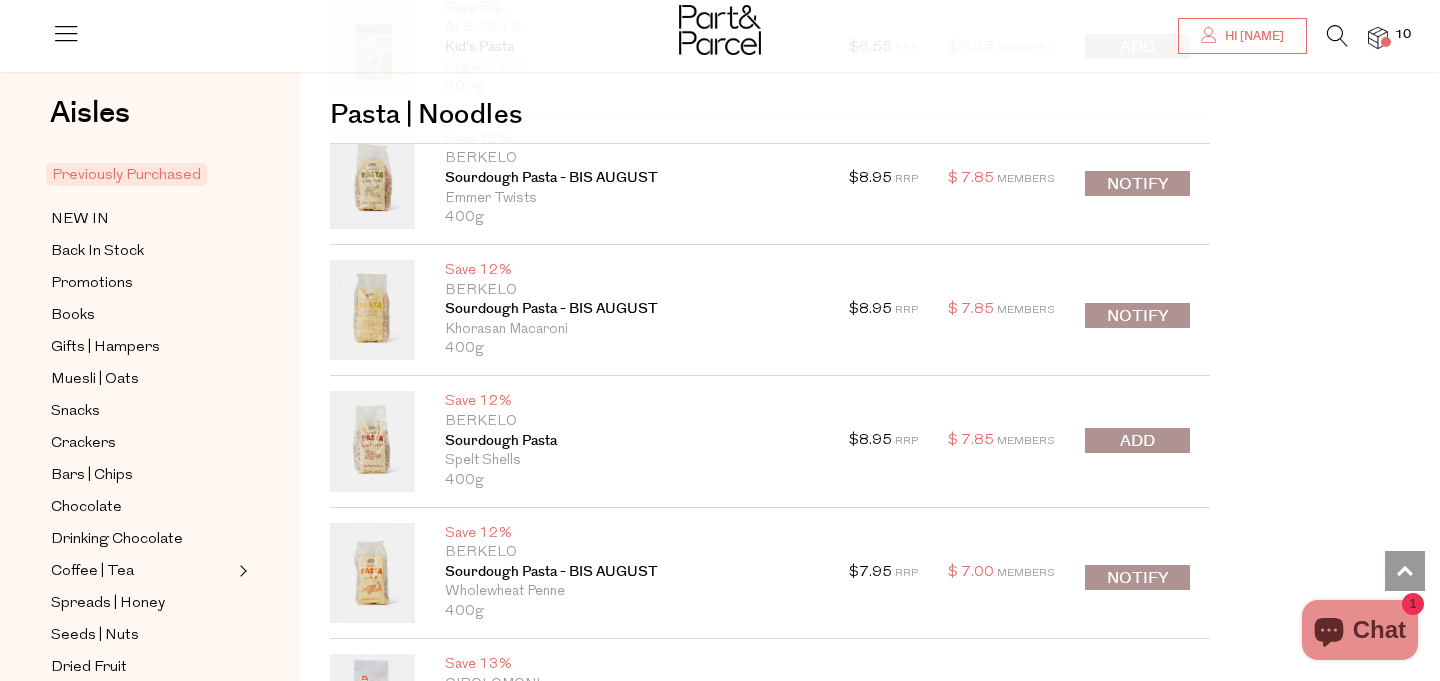 click at bounding box center (1137, 441) 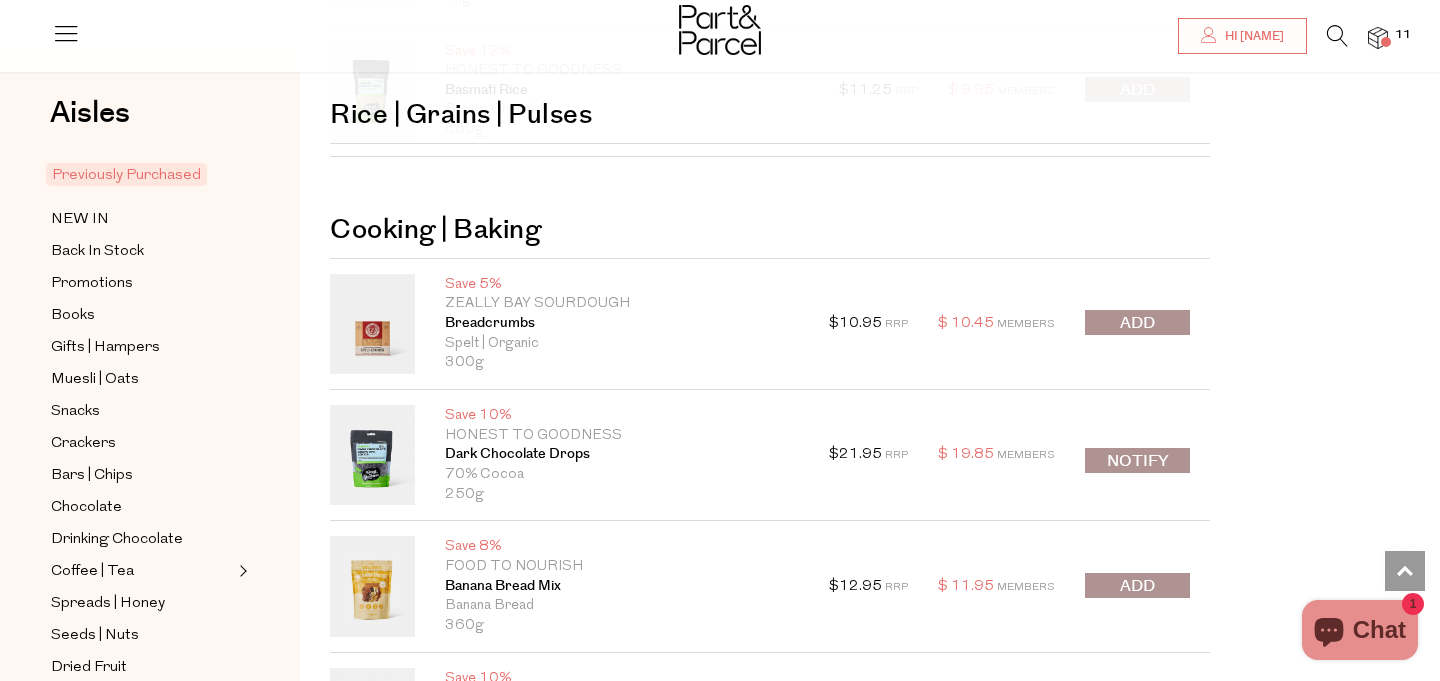 scroll, scrollTop: 12295, scrollLeft: 0, axis: vertical 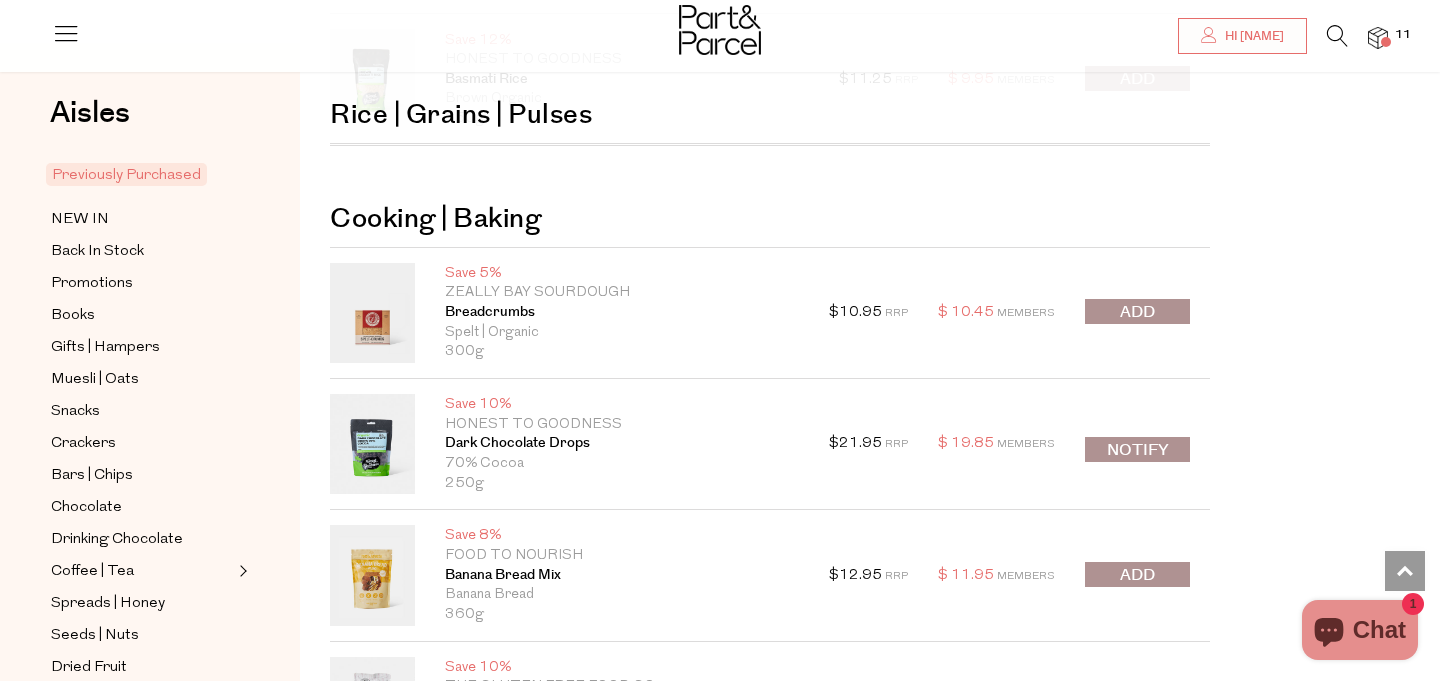 click at bounding box center (1137, 312) 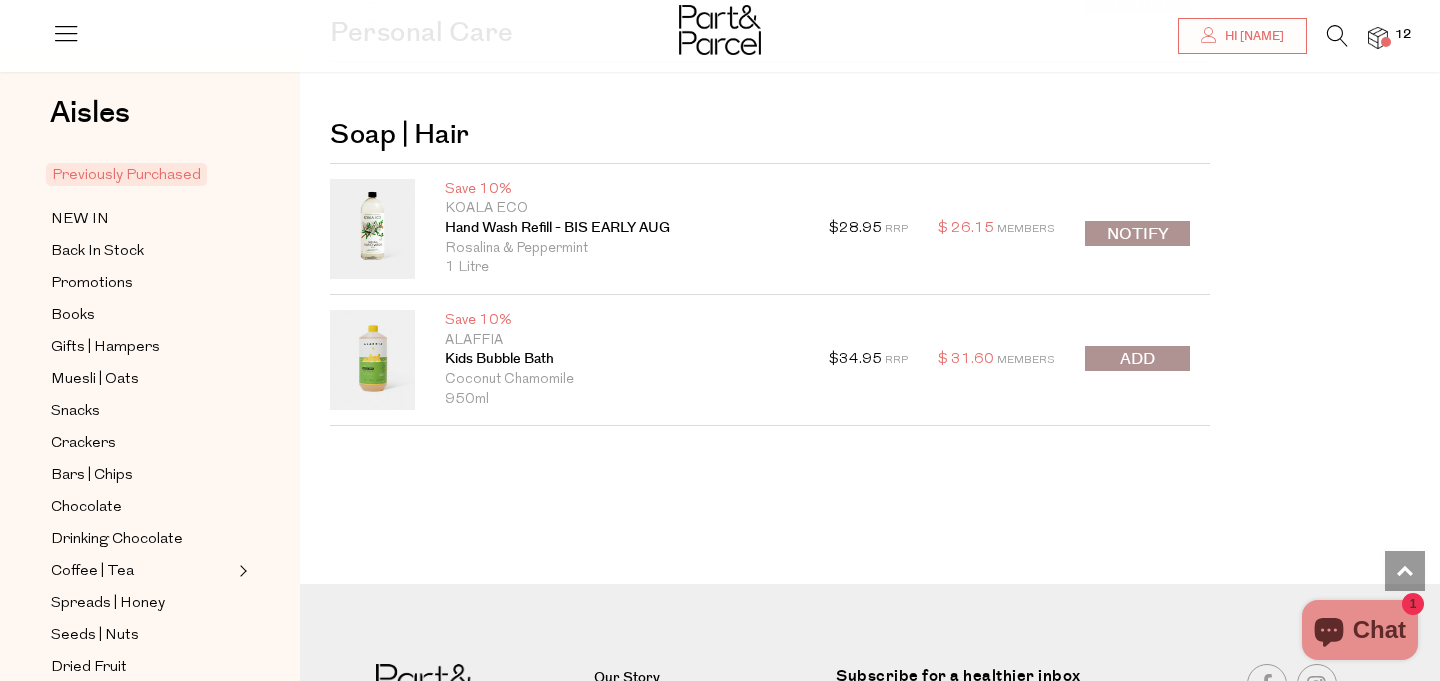 scroll, scrollTop: 14758, scrollLeft: 0, axis: vertical 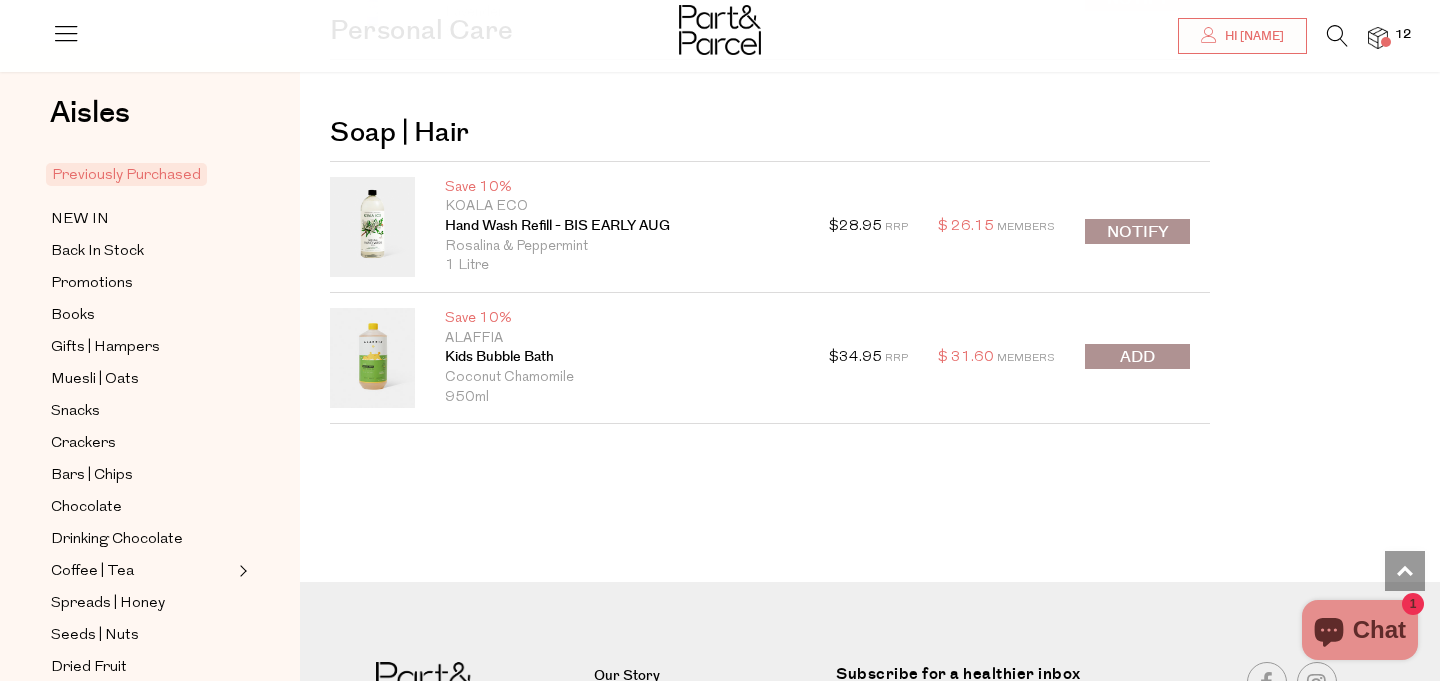 click at bounding box center [1137, 357] 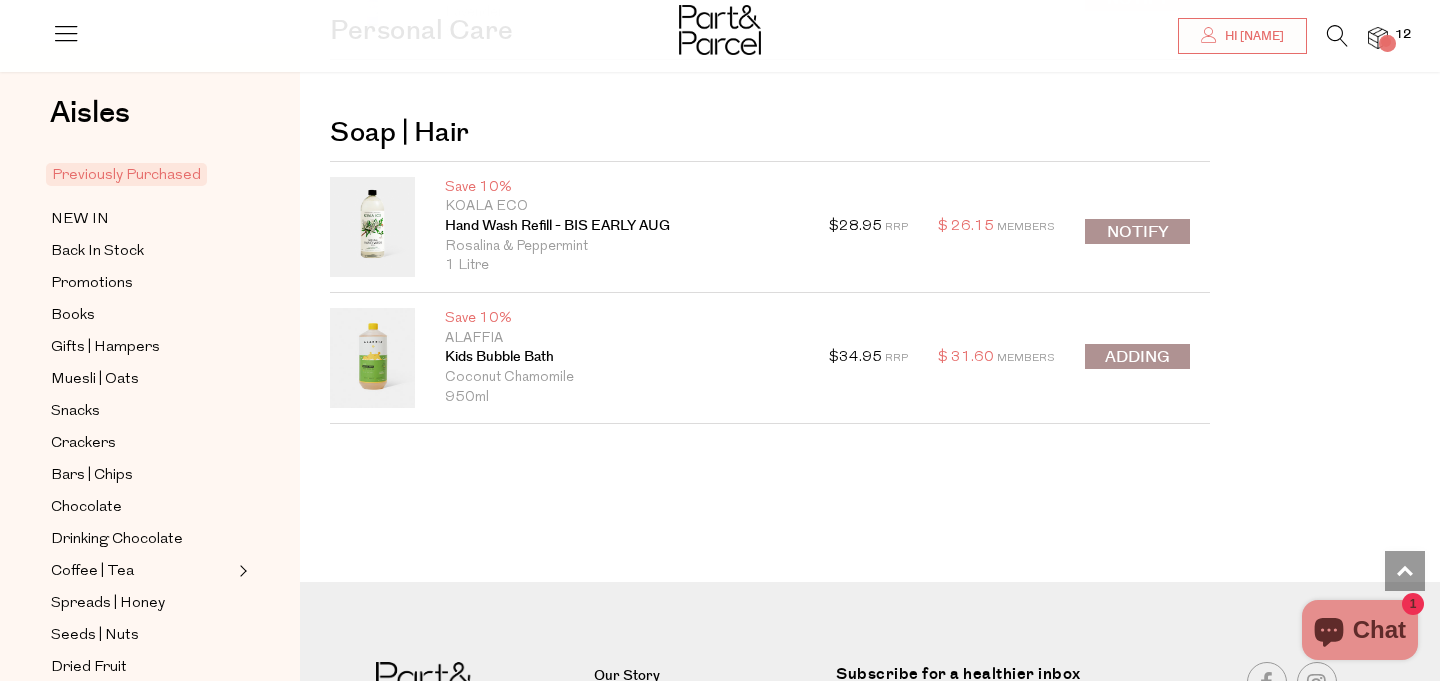 scroll, scrollTop: 15000, scrollLeft: 0, axis: vertical 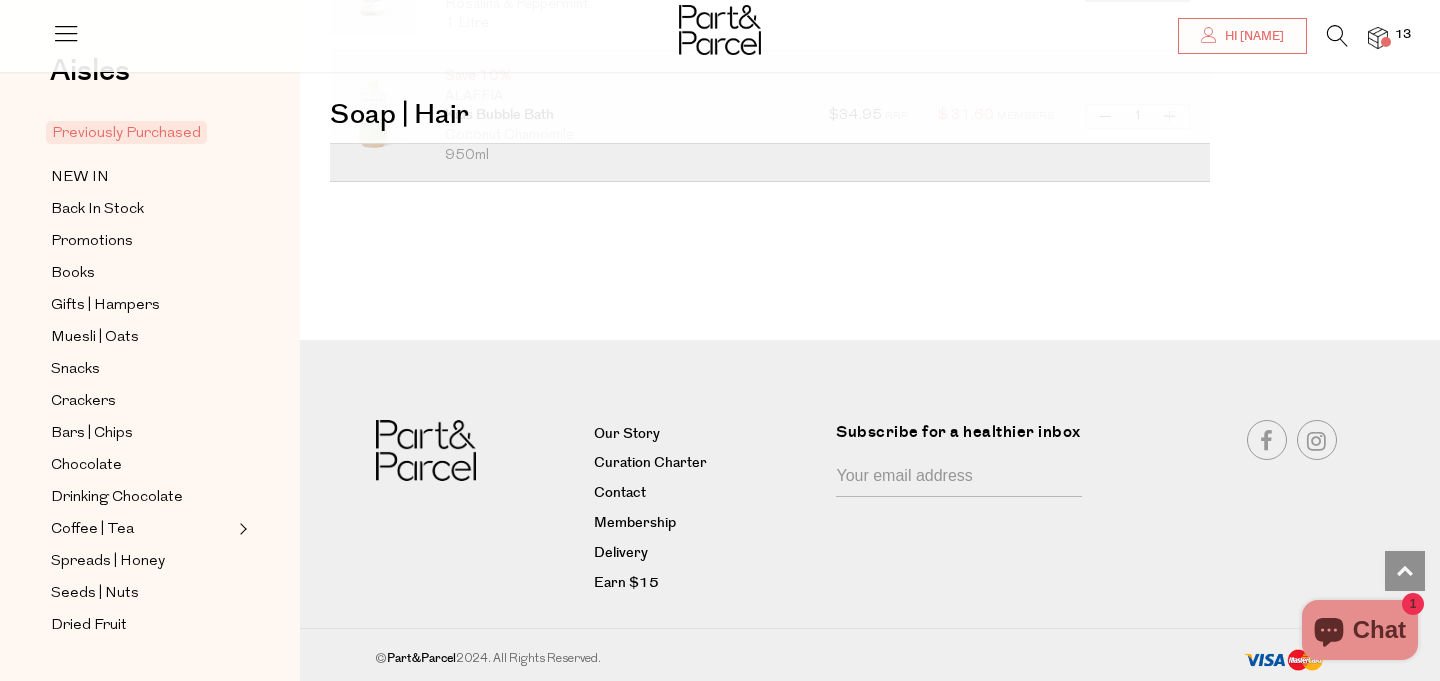 click at bounding box center [720, 32] 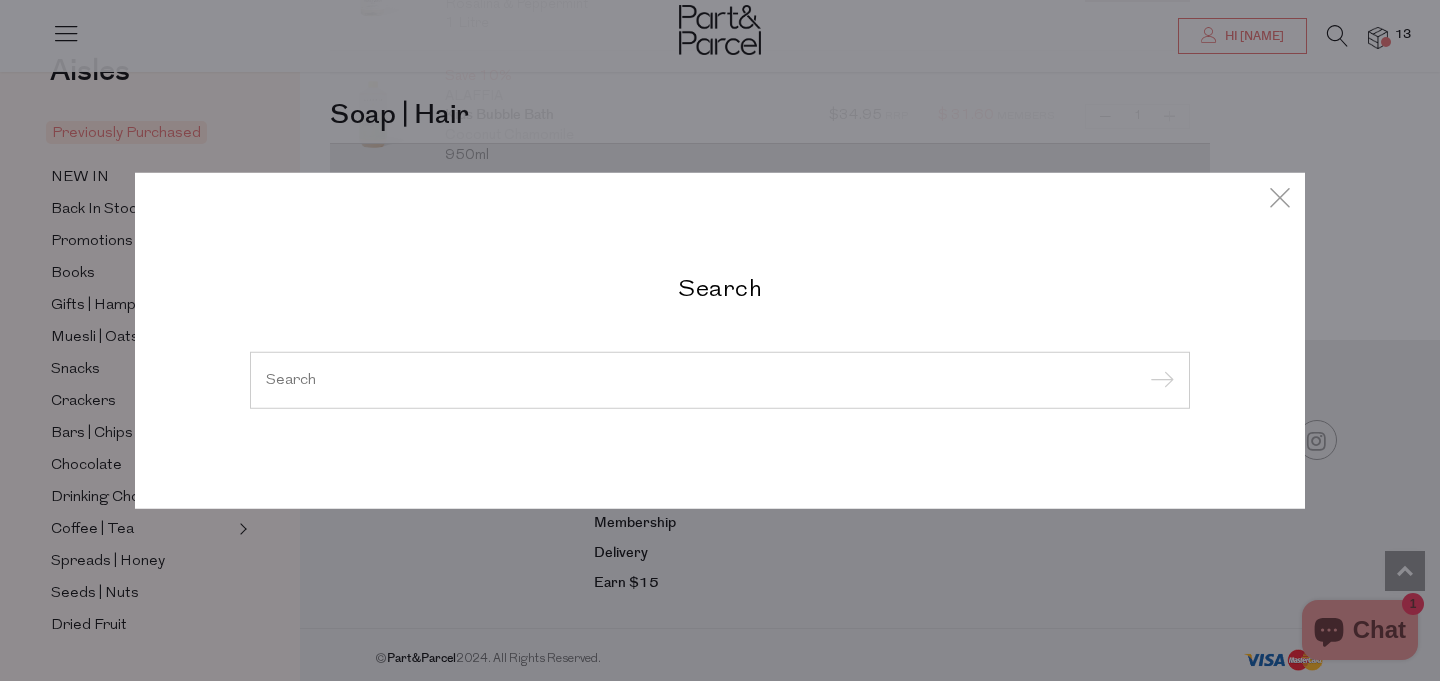 click at bounding box center [720, 380] 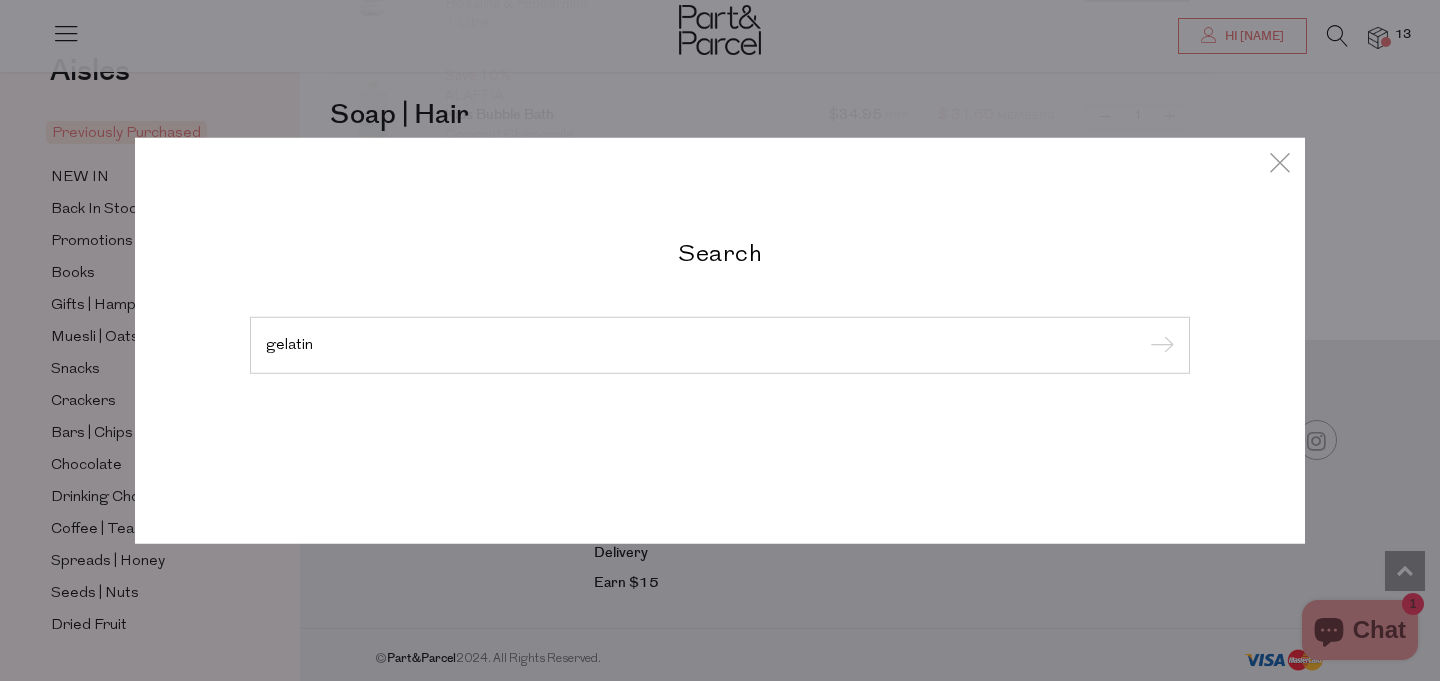 type on "gelatin" 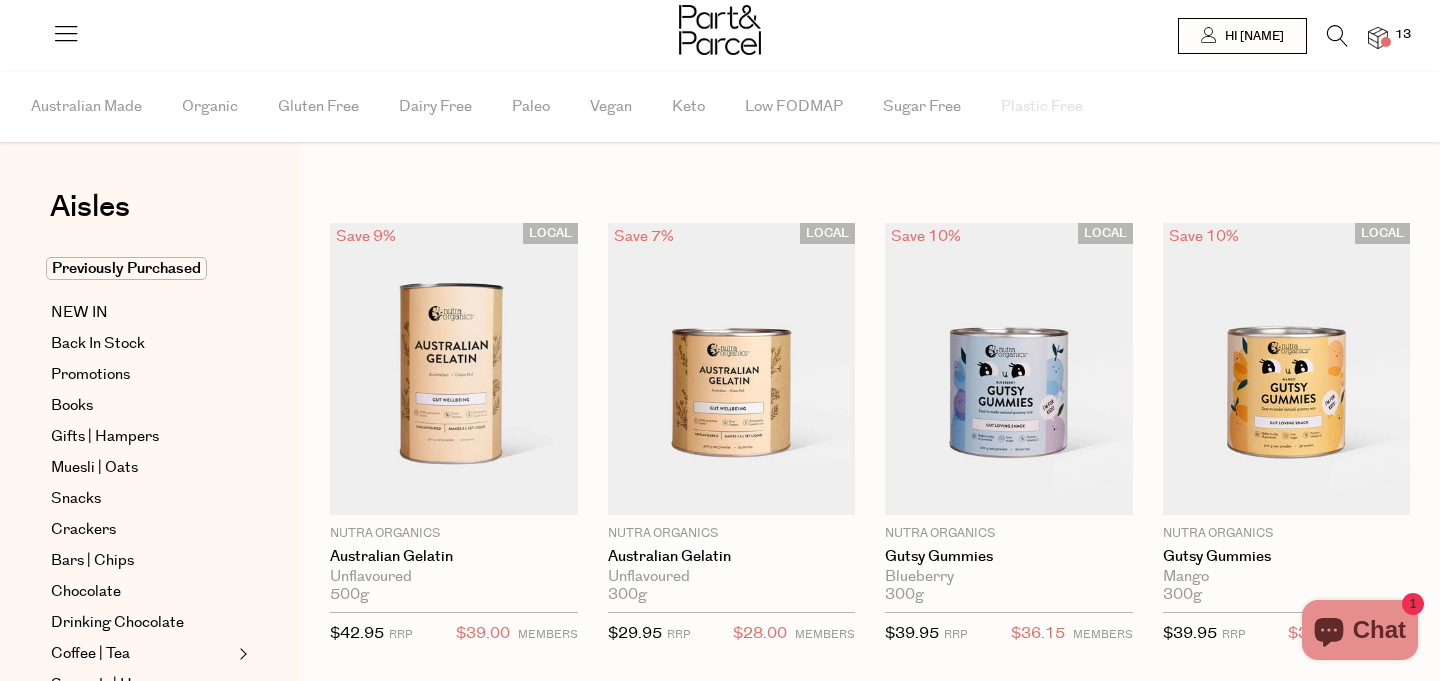 scroll, scrollTop: 0, scrollLeft: 0, axis: both 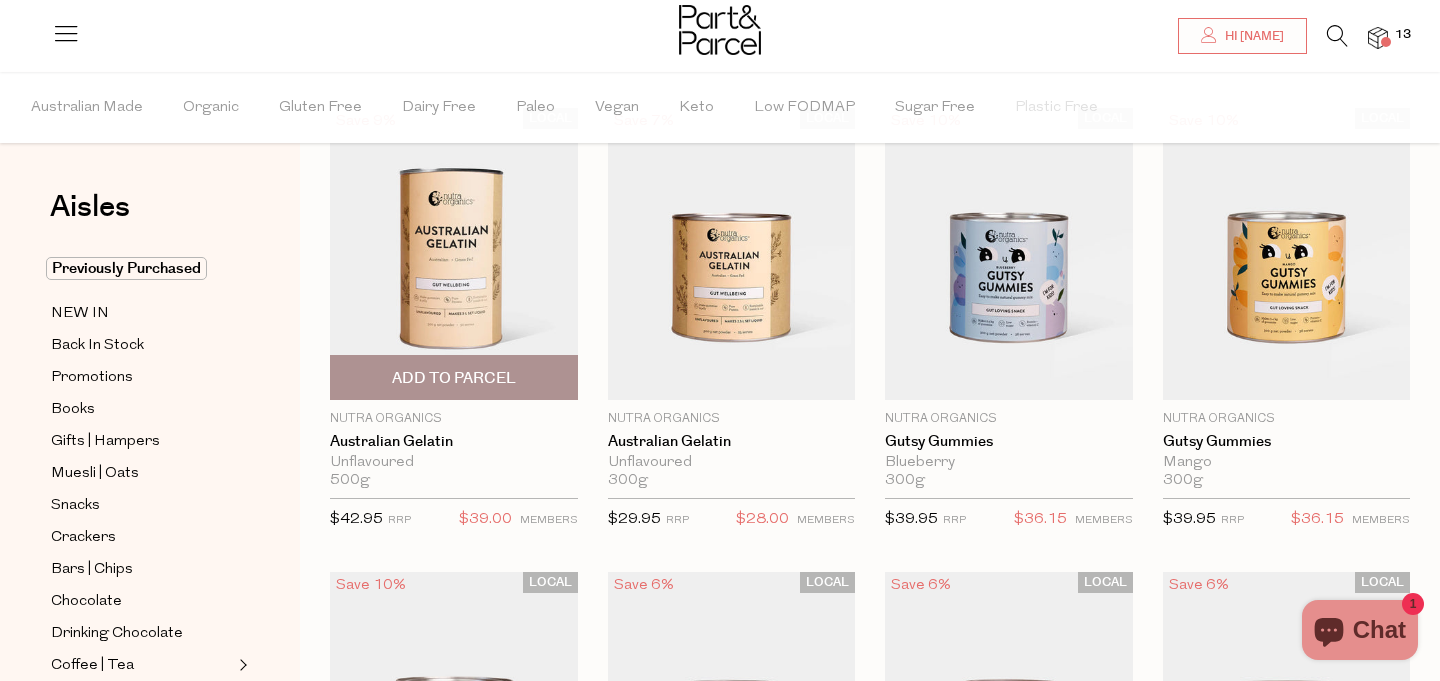 click on "Add To Parcel" at bounding box center [454, 378] 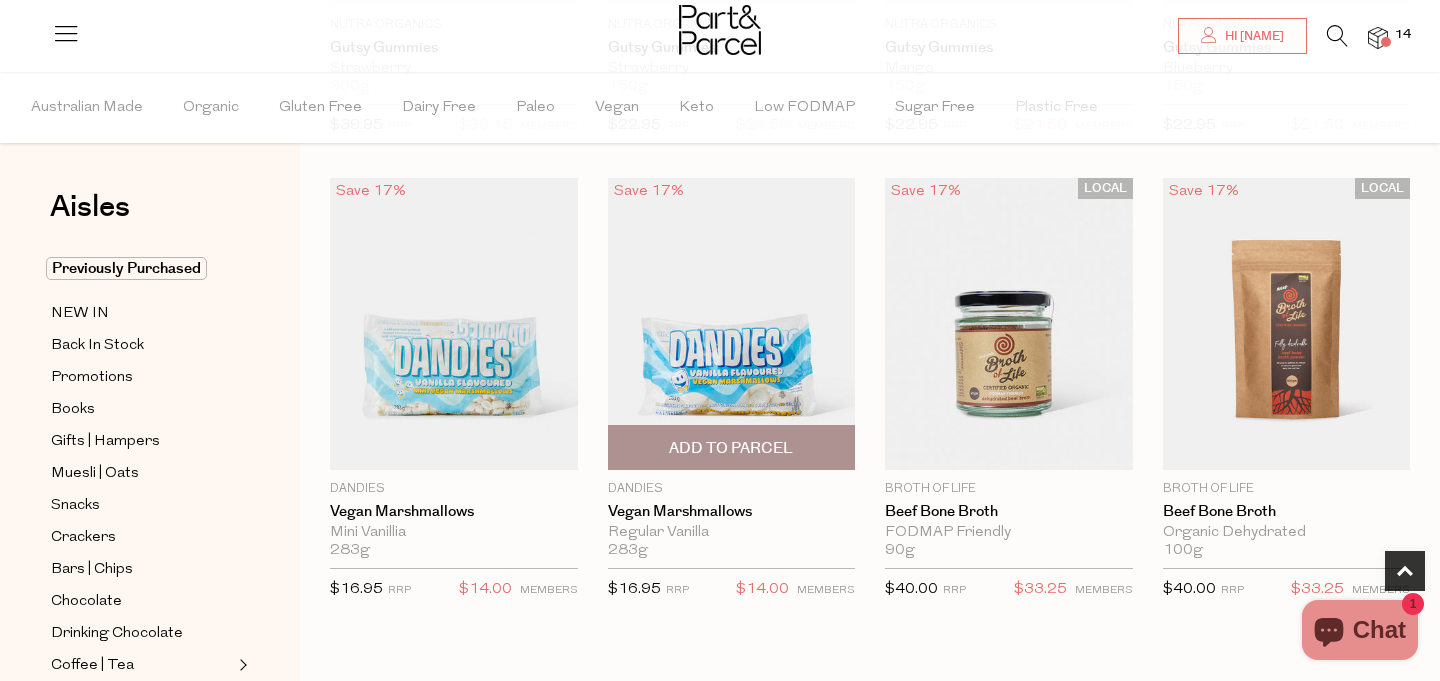 scroll, scrollTop: 981, scrollLeft: 0, axis: vertical 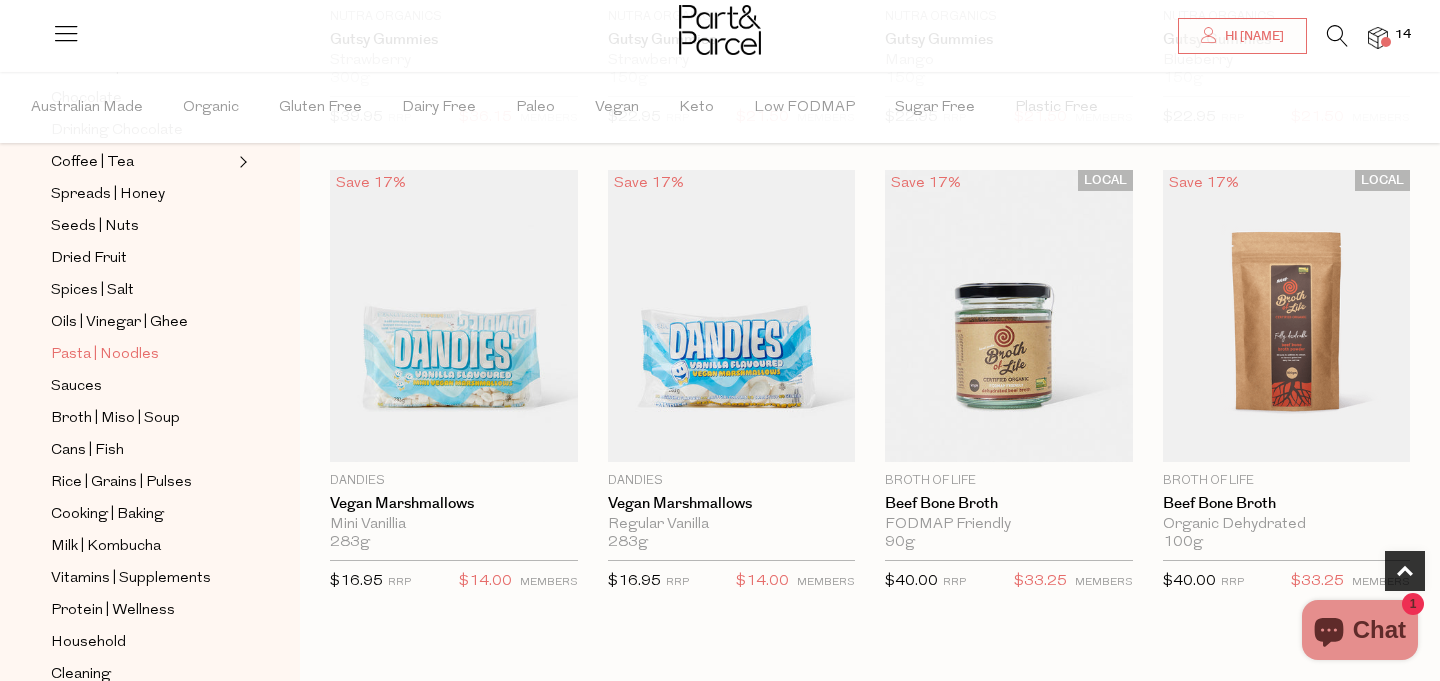click on "Pasta | Noodles" at bounding box center [105, 355] 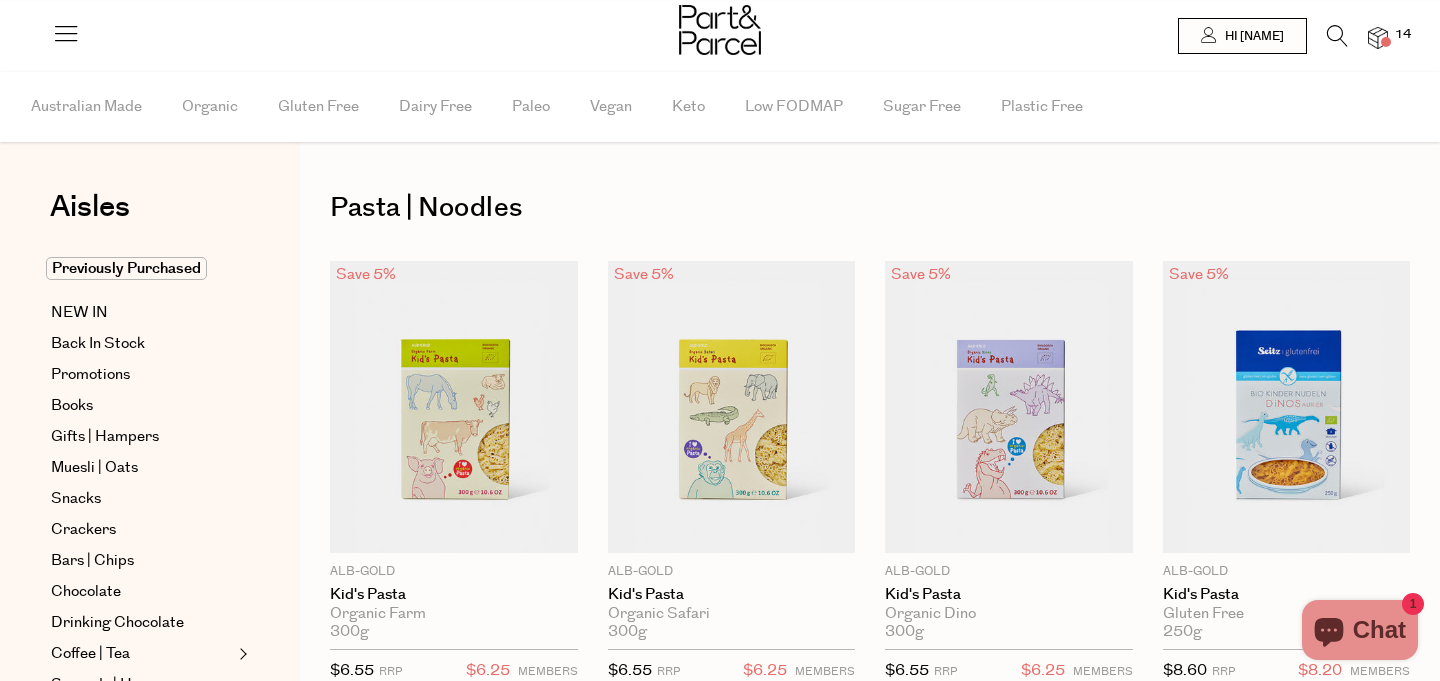 scroll, scrollTop: 0, scrollLeft: 0, axis: both 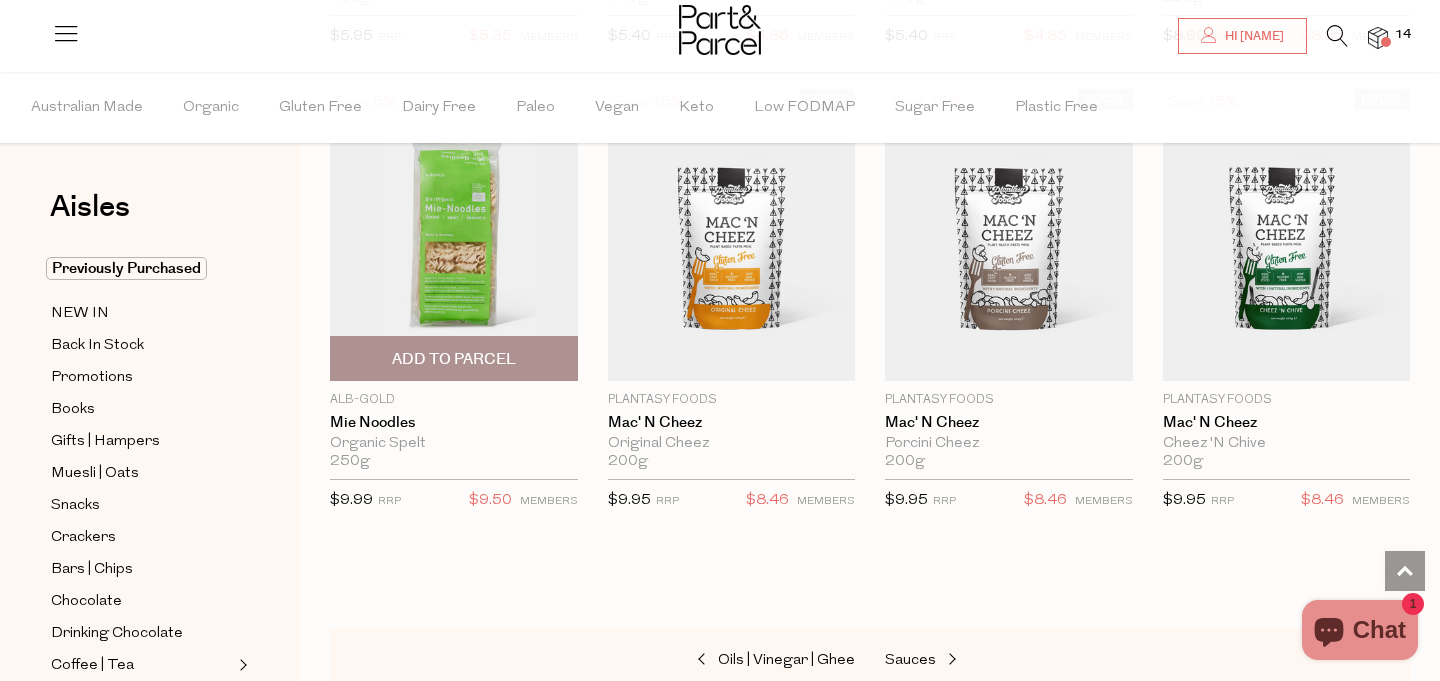 click on "Add To Parcel" at bounding box center [454, 359] 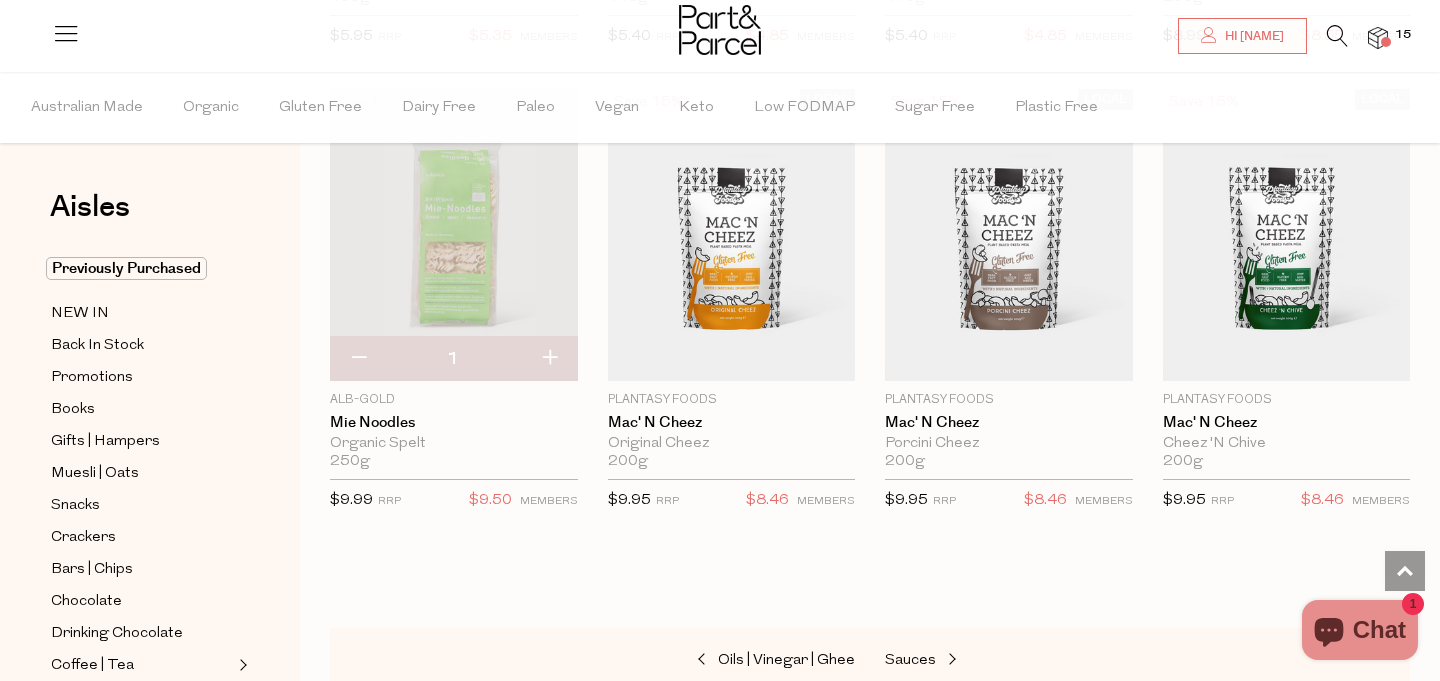 click at bounding box center [549, 359] 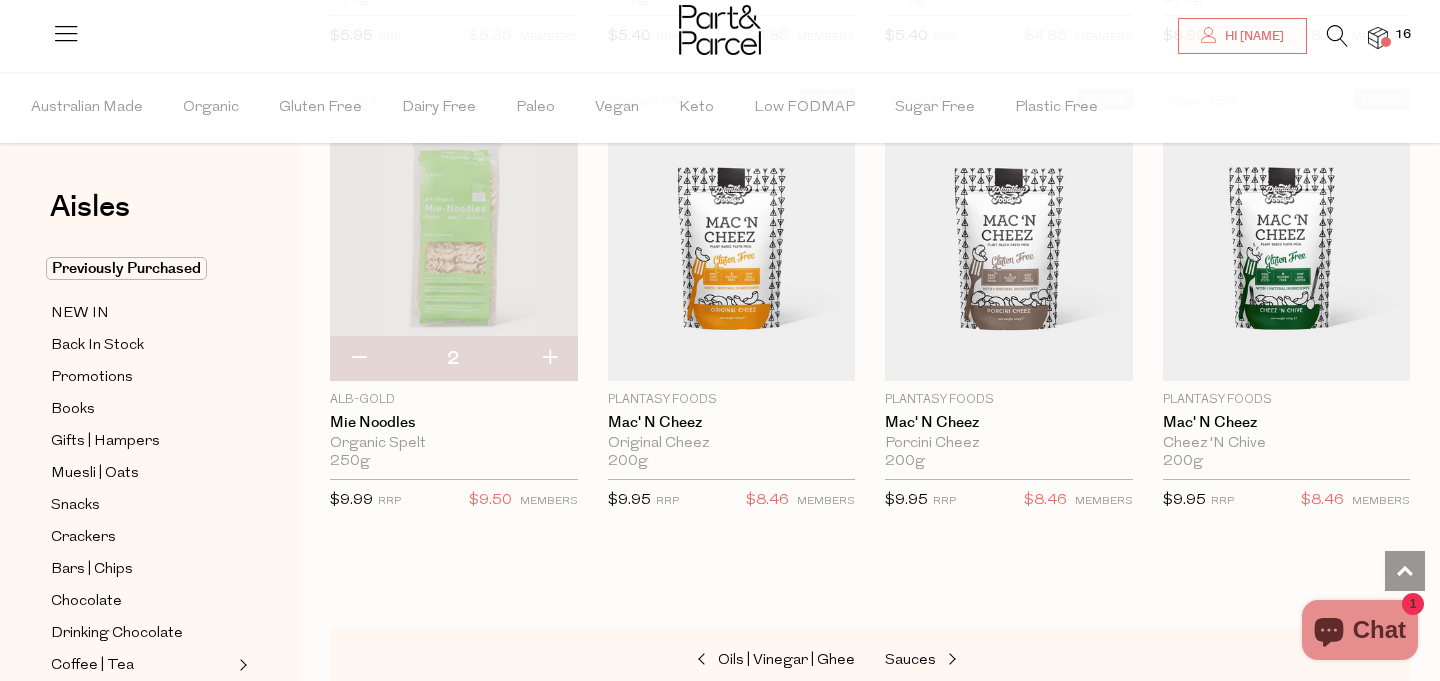 click at bounding box center [549, 359] 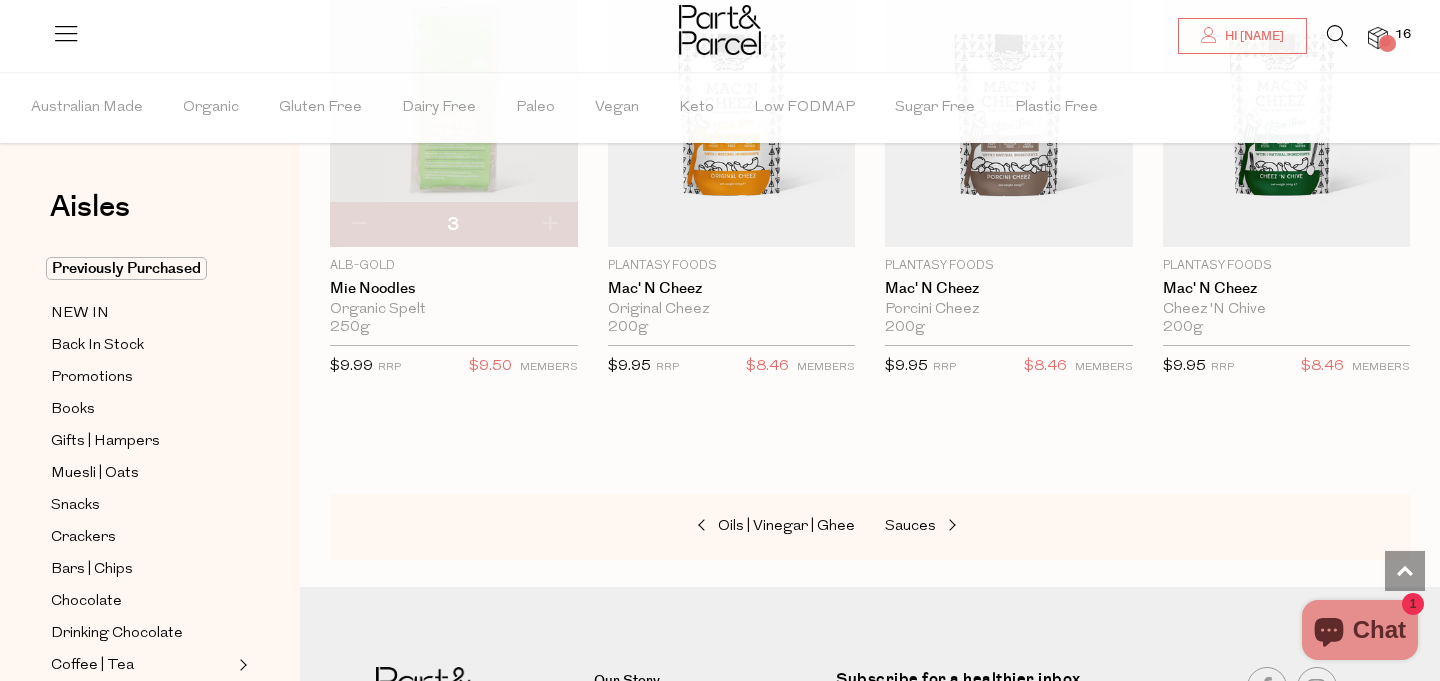 scroll, scrollTop: 6350, scrollLeft: 0, axis: vertical 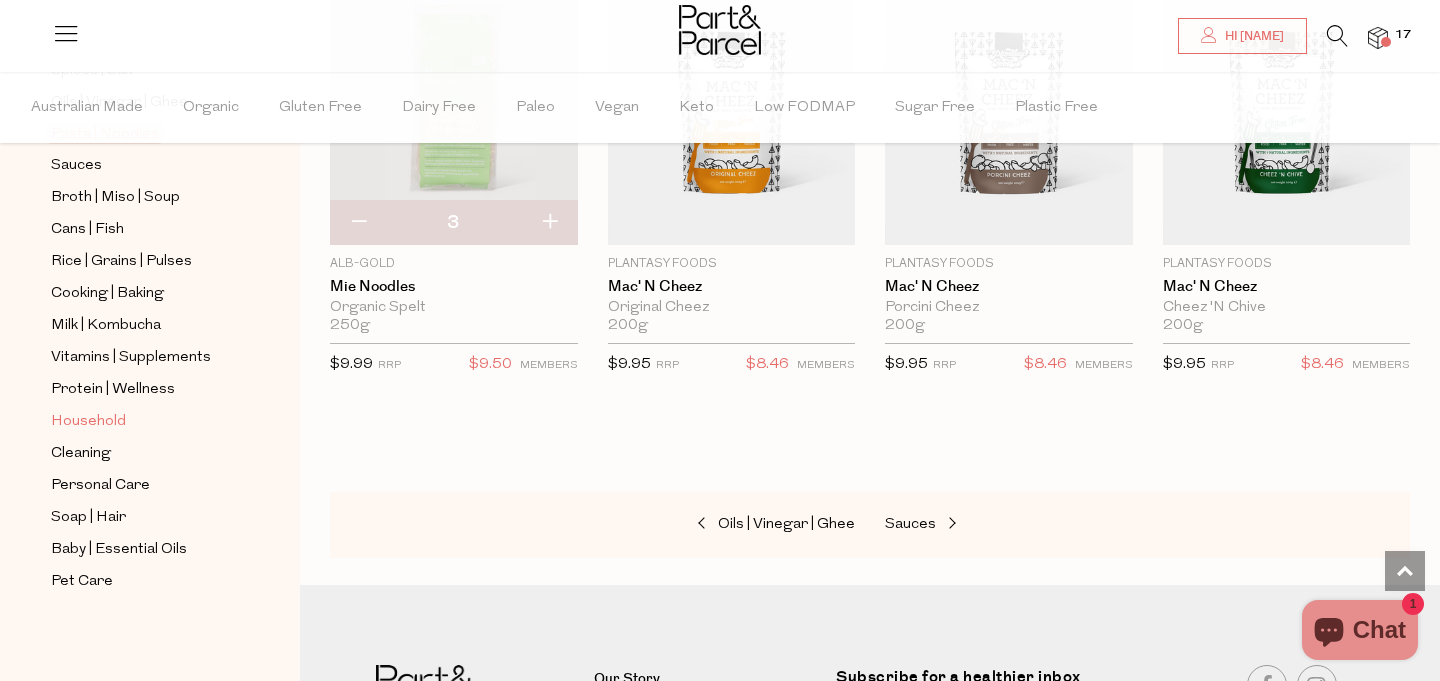 click on "Household" at bounding box center (88, 422) 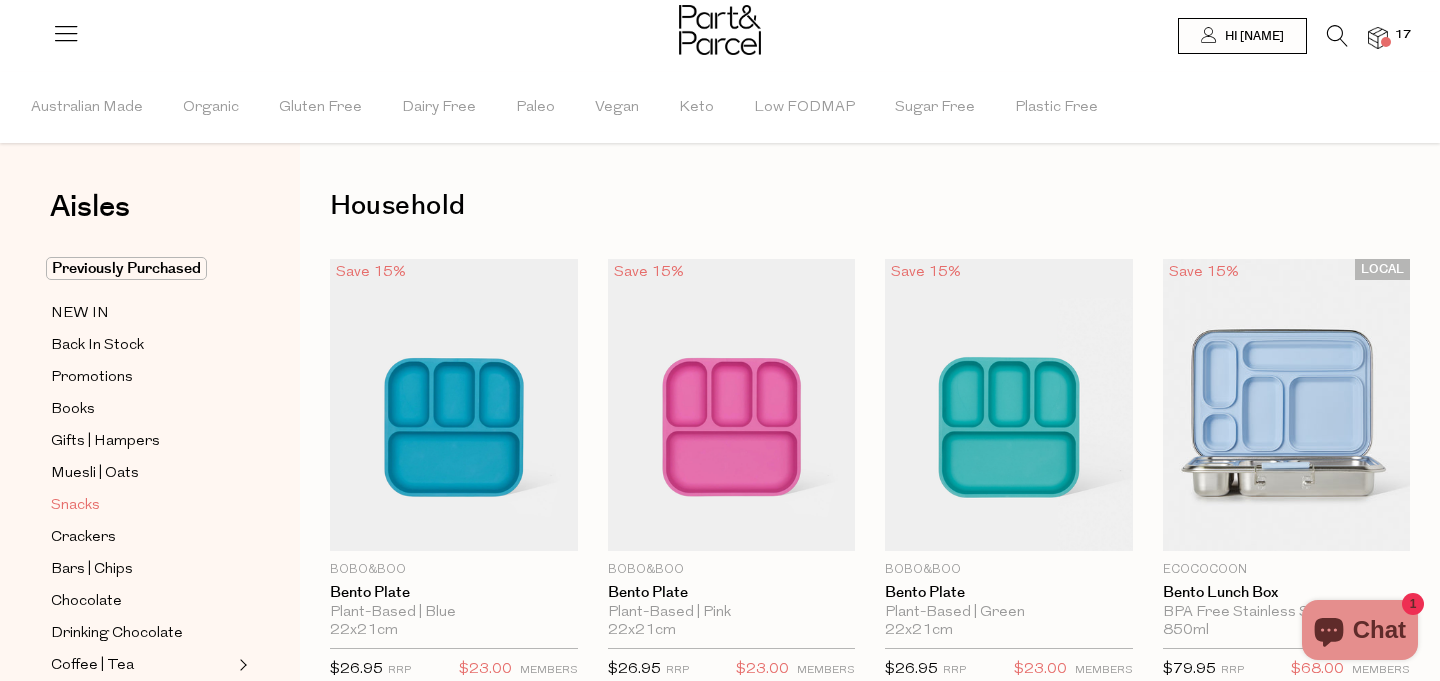 scroll, scrollTop: 0, scrollLeft: 0, axis: both 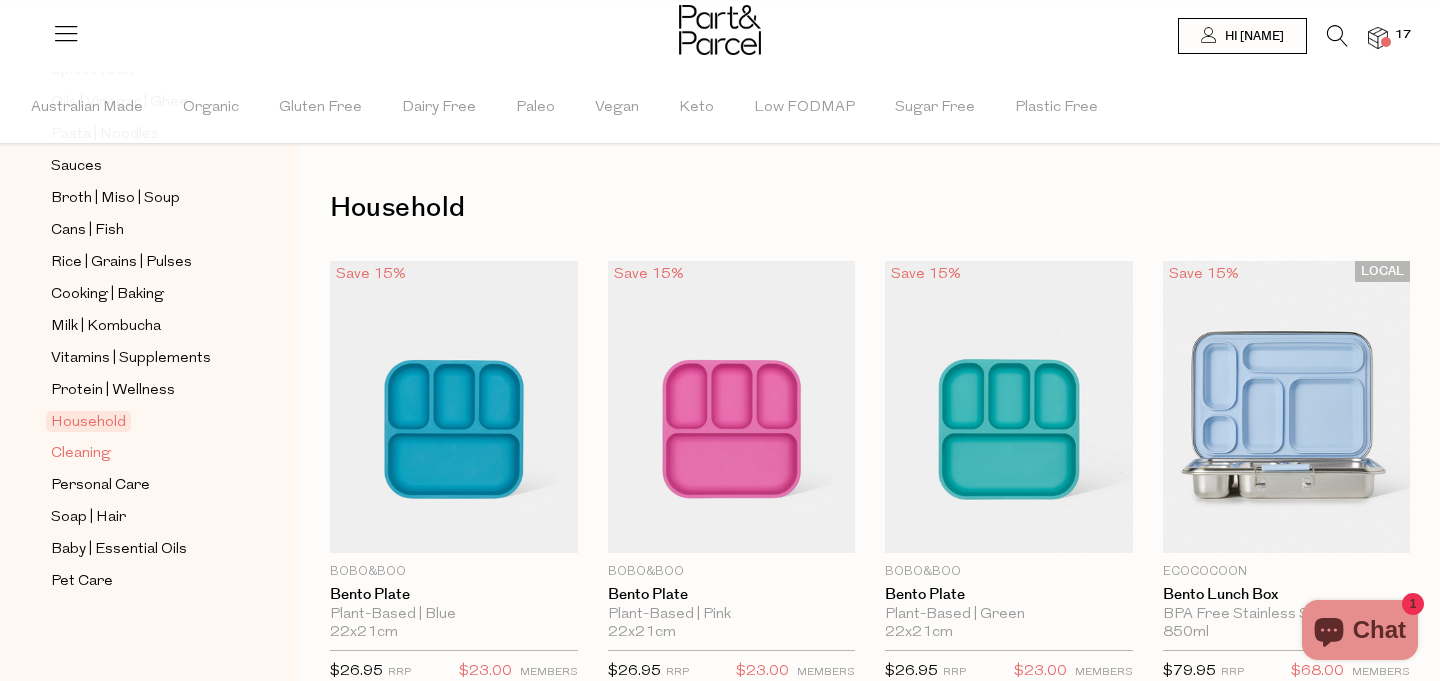 click on "Cleaning" at bounding box center (81, 454) 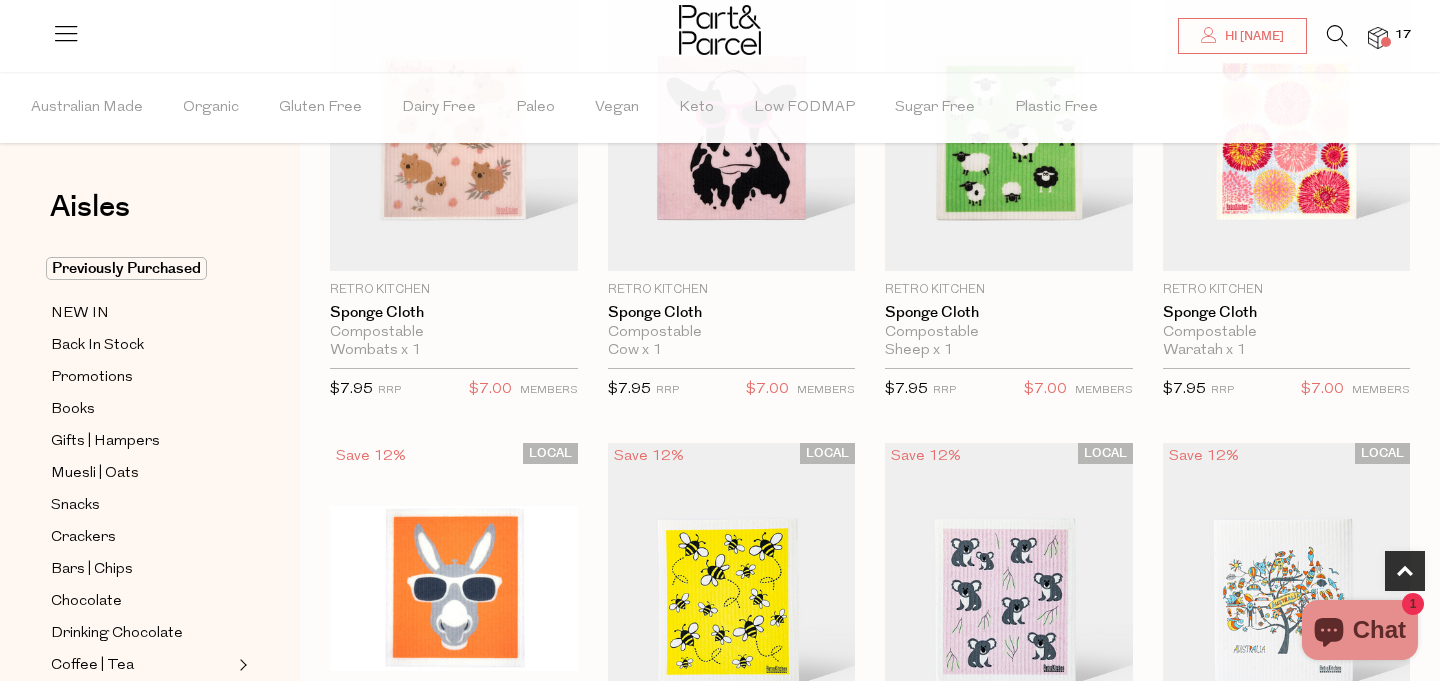 scroll, scrollTop: 757, scrollLeft: 0, axis: vertical 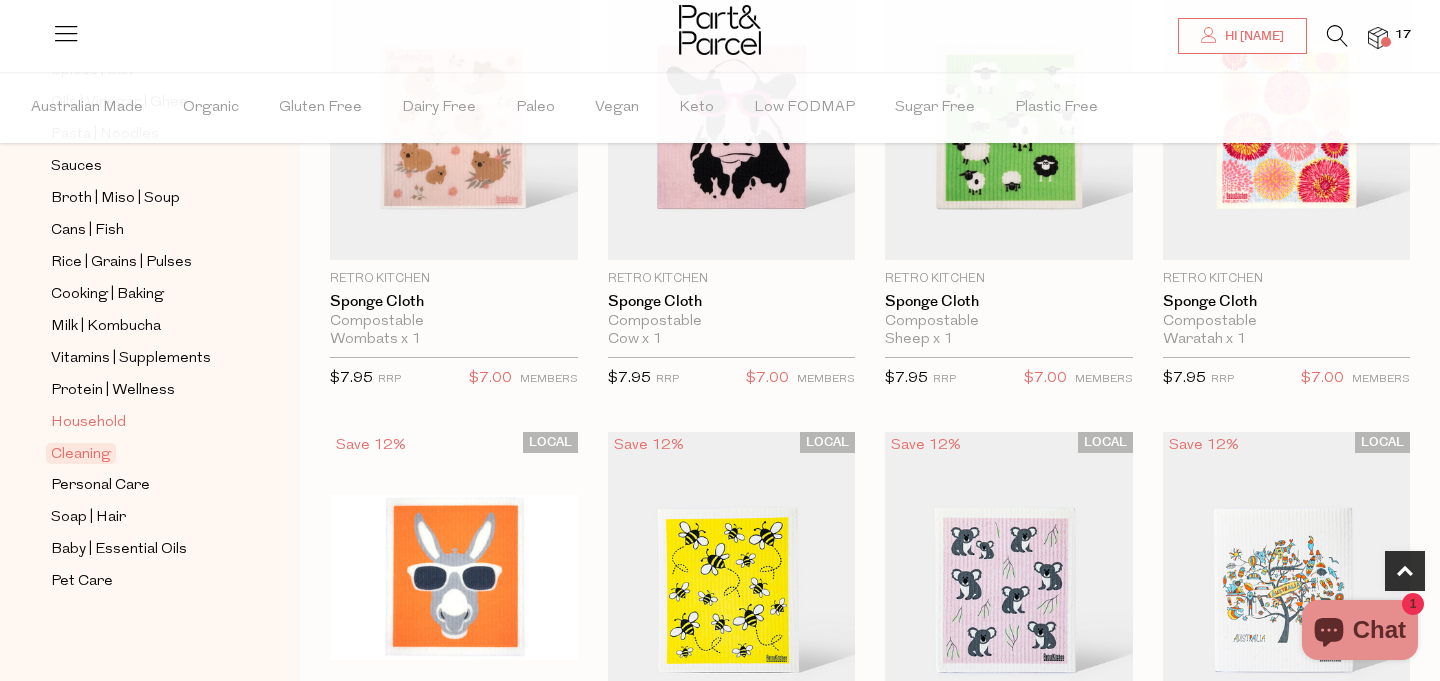 click on "Household" at bounding box center (88, 423) 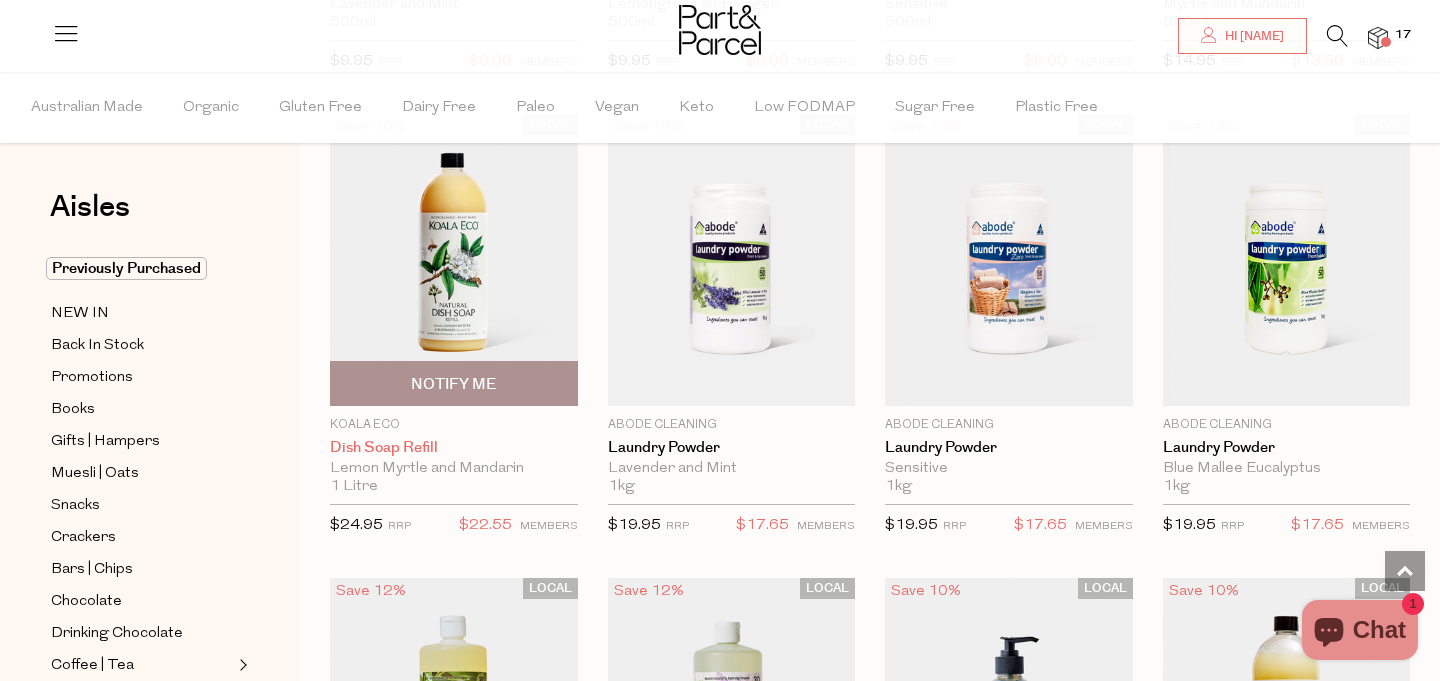 scroll, scrollTop: 4337, scrollLeft: 0, axis: vertical 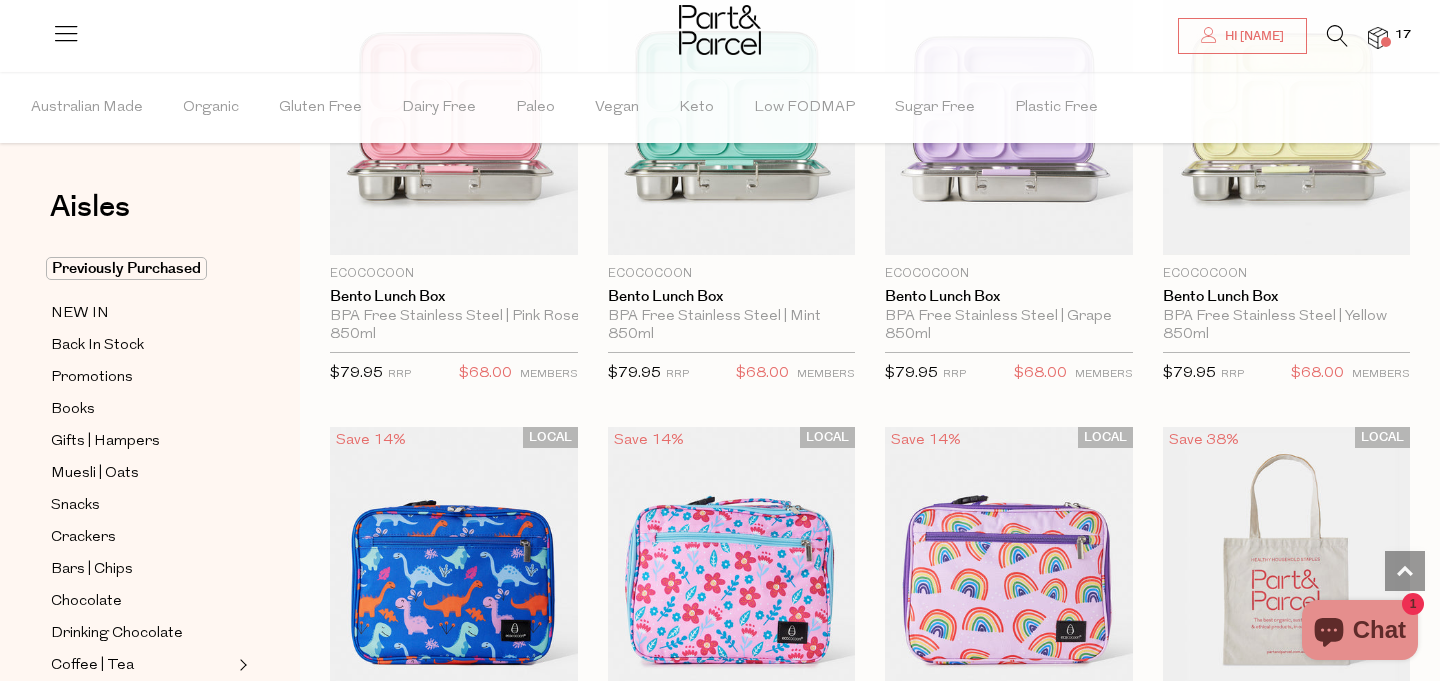 click at bounding box center [1337, 36] 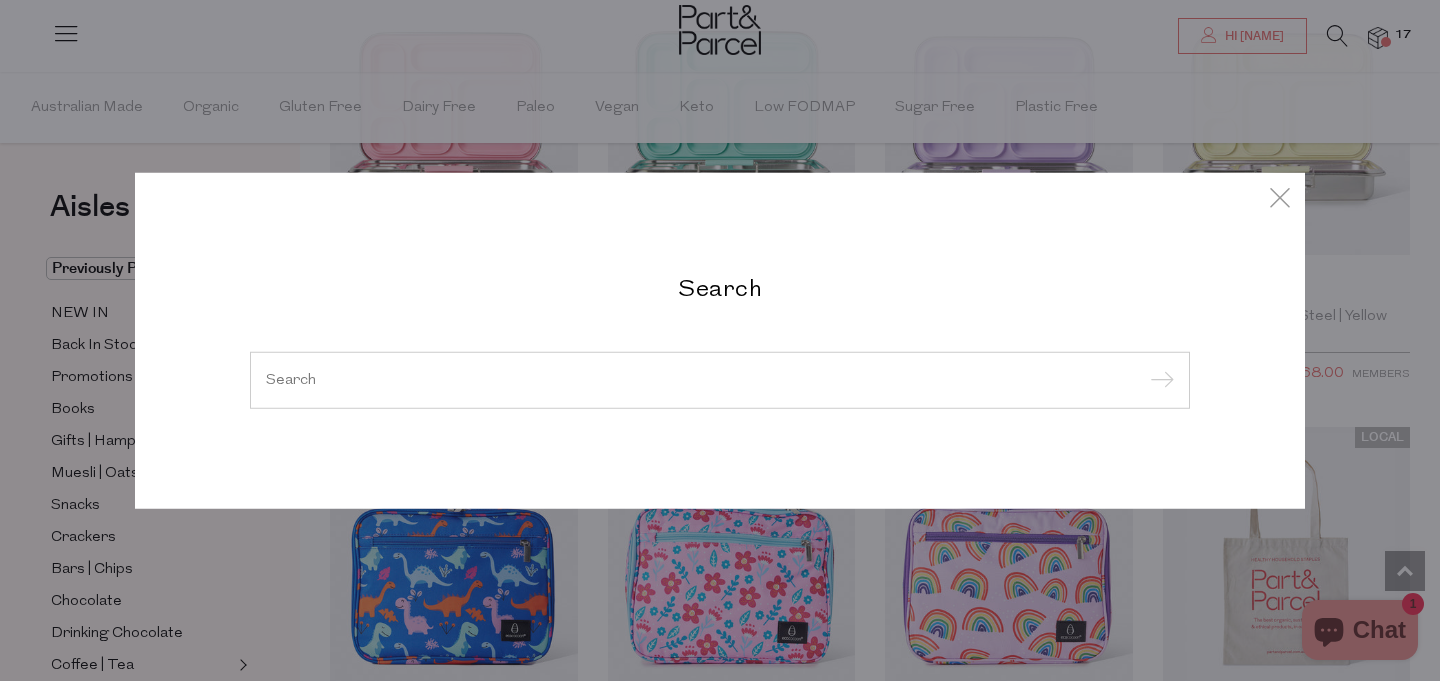 click at bounding box center (720, 379) 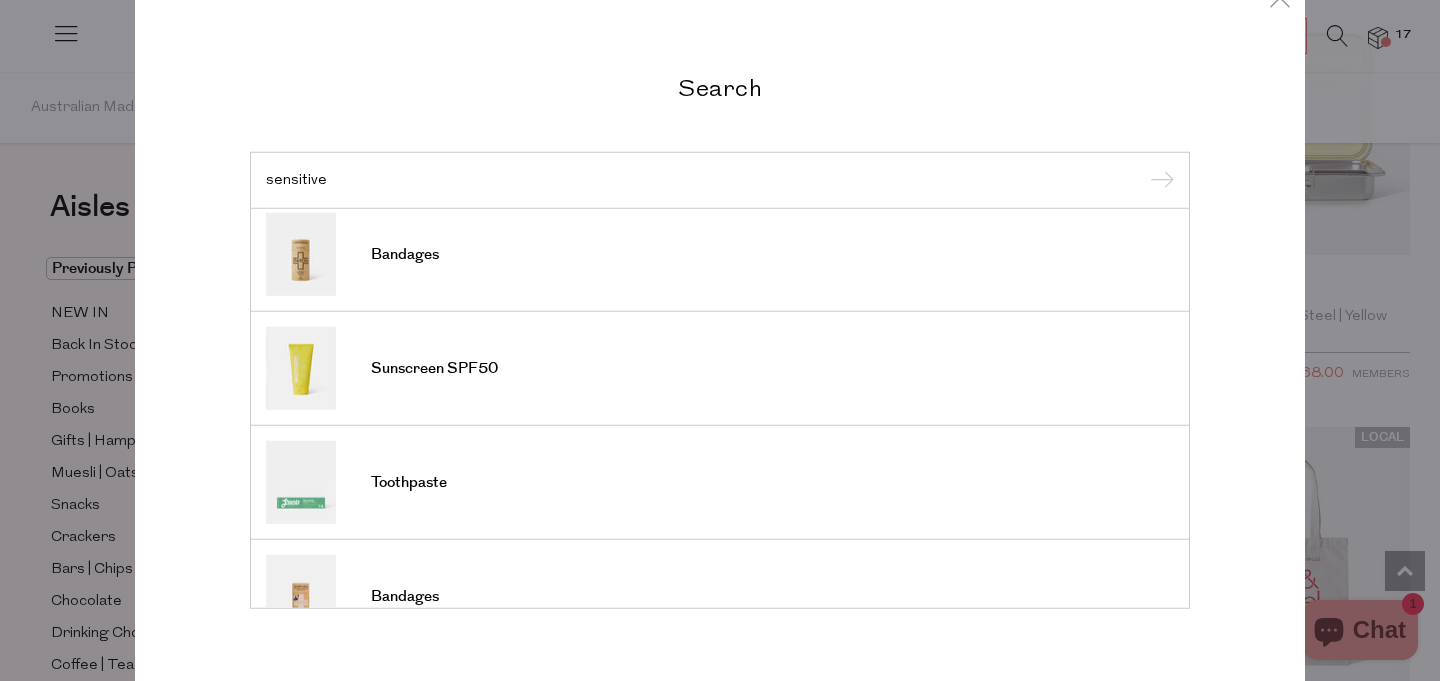 scroll, scrollTop: 613, scrollLeft: 0, axis: vertical 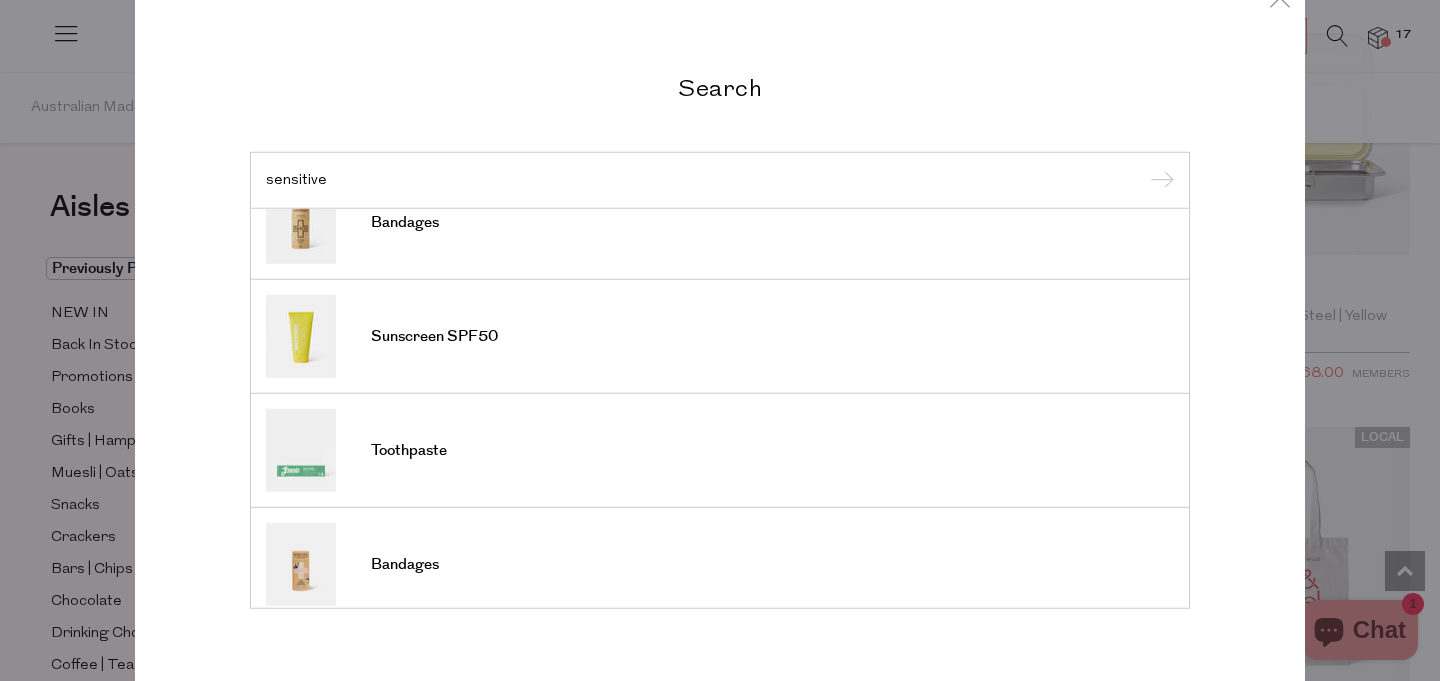 click on "sensitive" at bounding box center (720, 179) 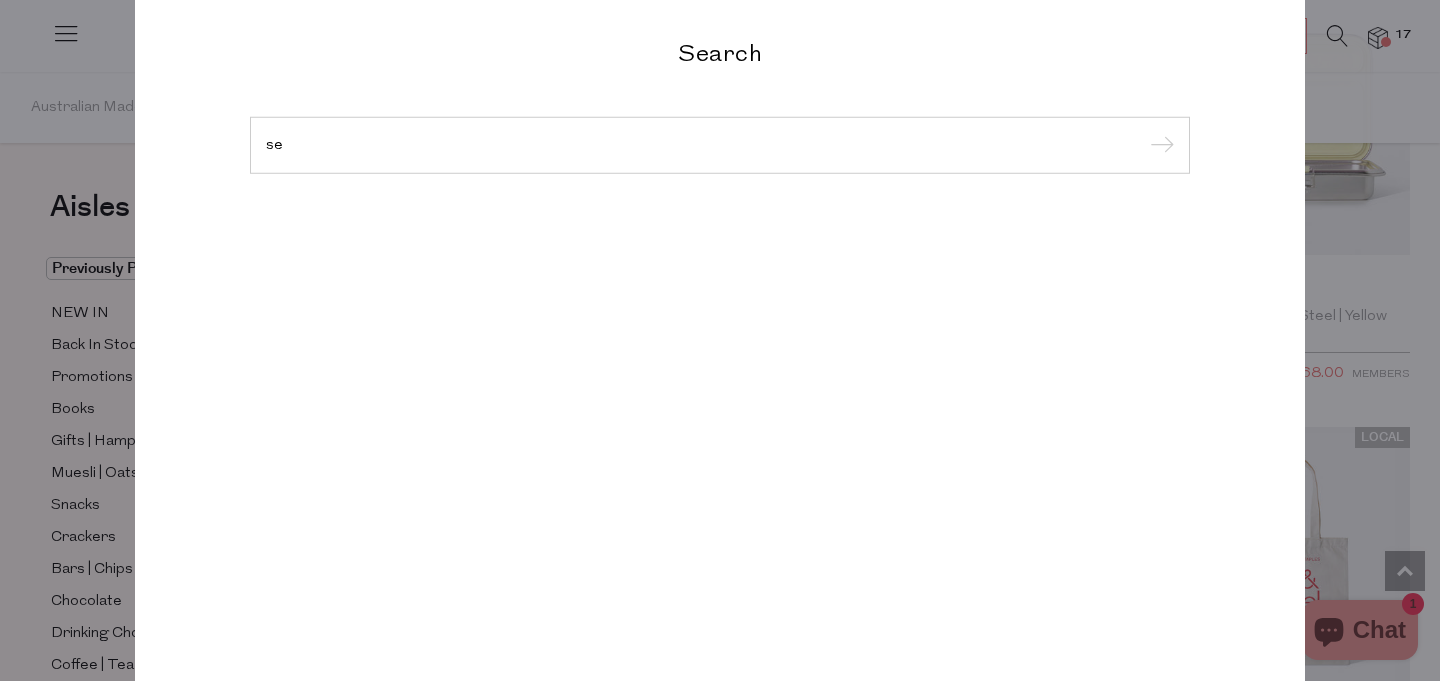 type on "s" 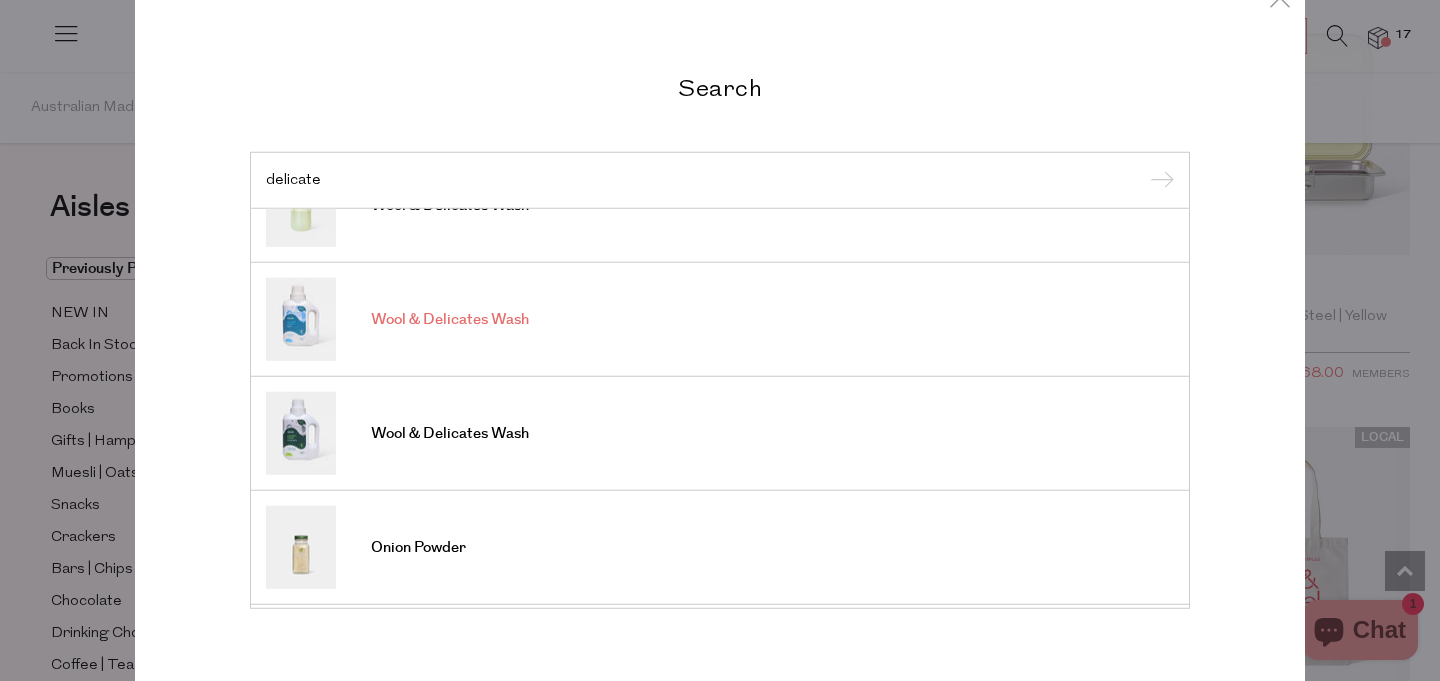 scroll, scrollTop: 69, scrollLeft: 0, axis: vertical 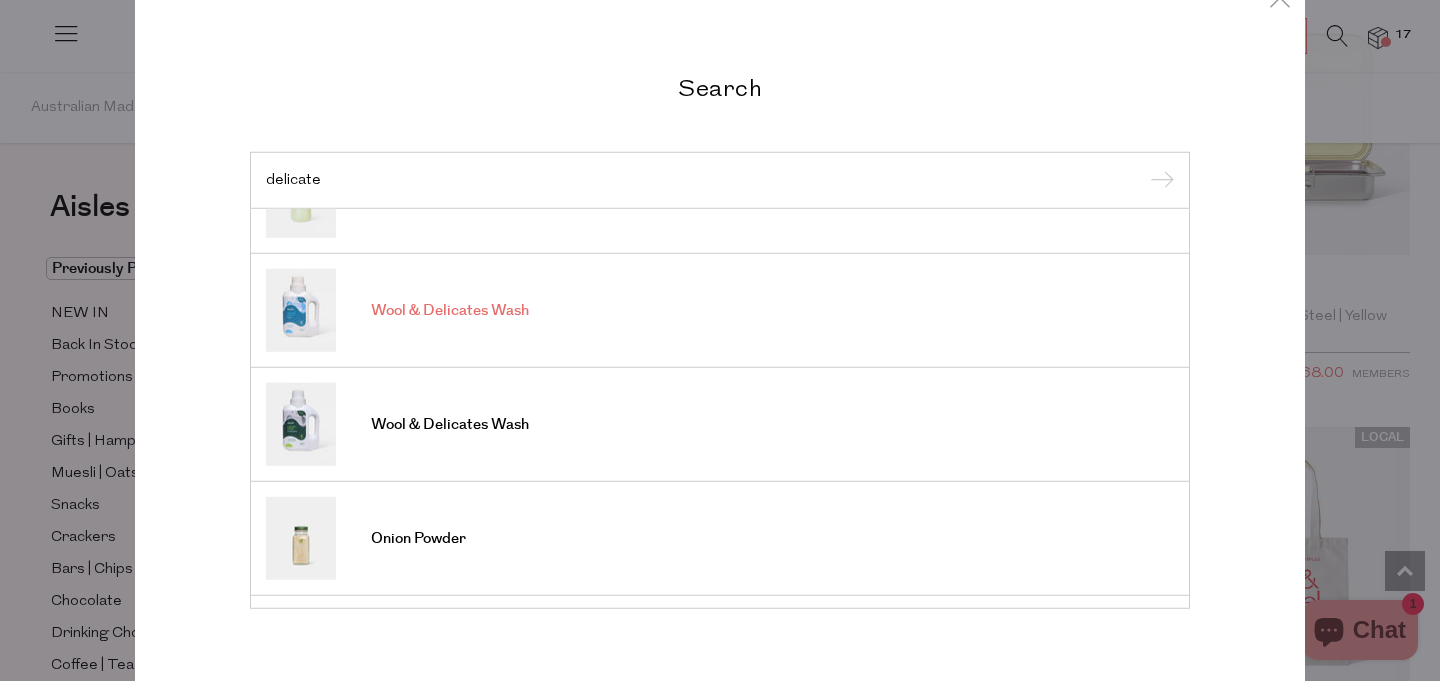 type on "delicate" 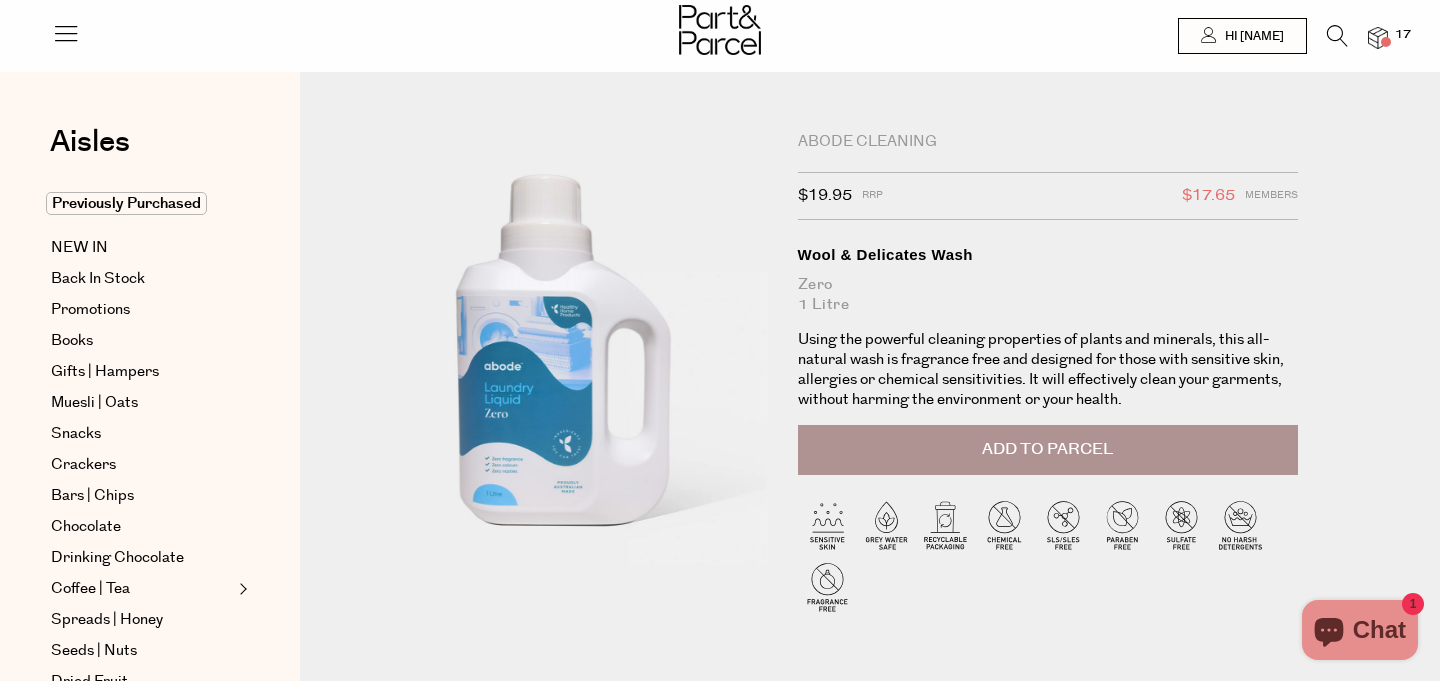 scroll, scrollTop: 0, scrollLeft: 0, axis: both 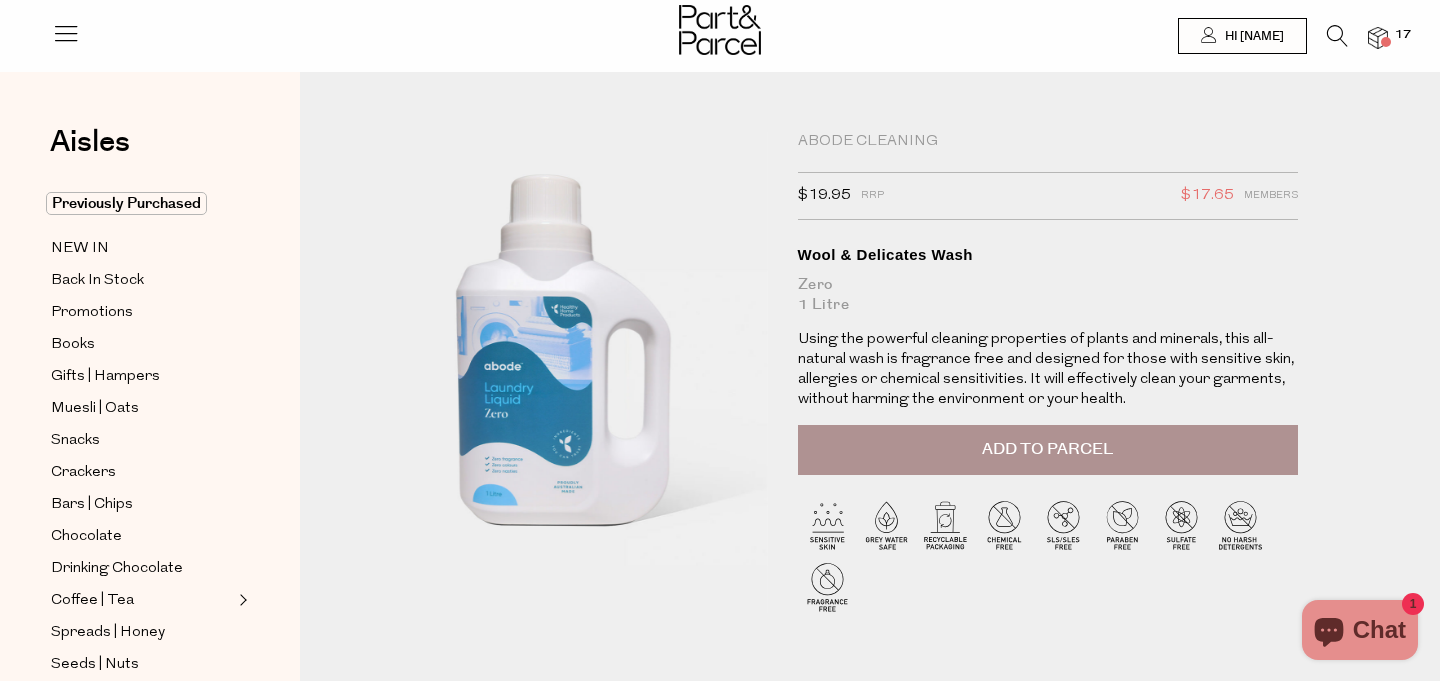 click on "Add to Parcel" at bounding box center (1048, 450) 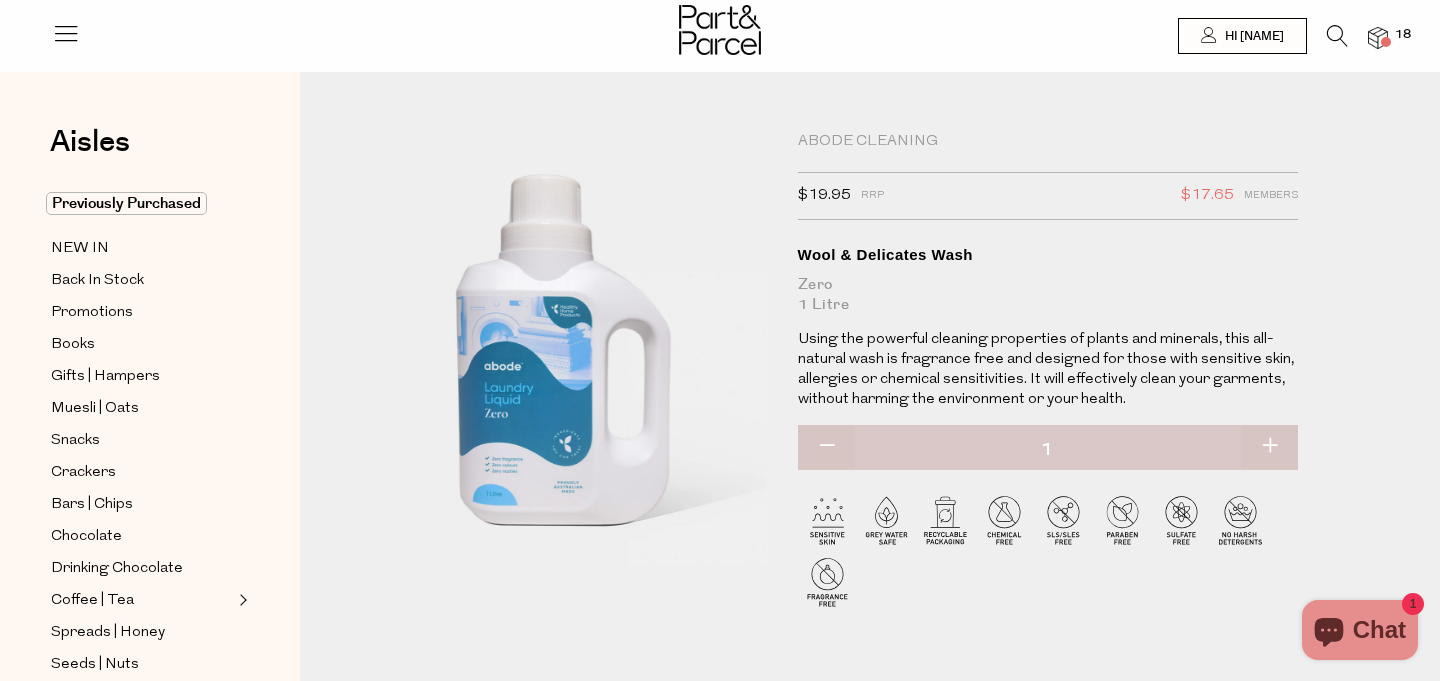 click at bounding box center (1269, 447) 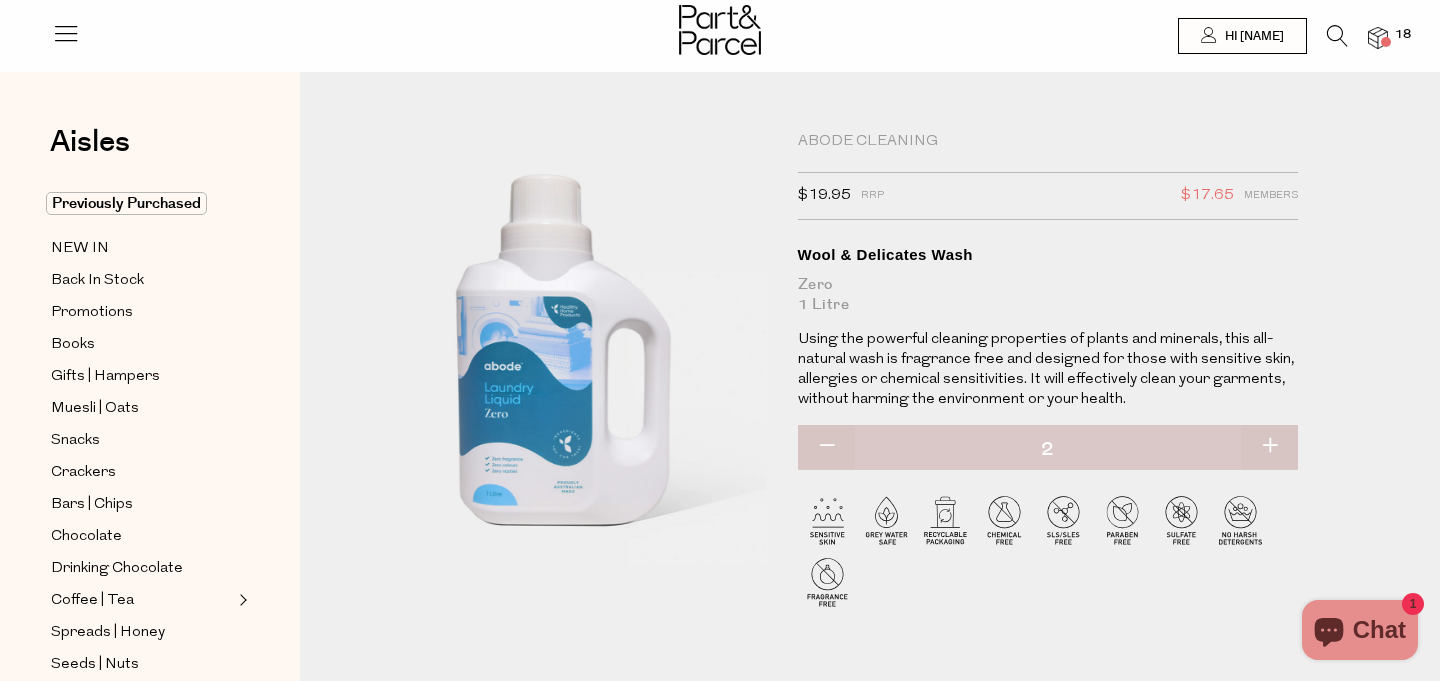 type on "2" 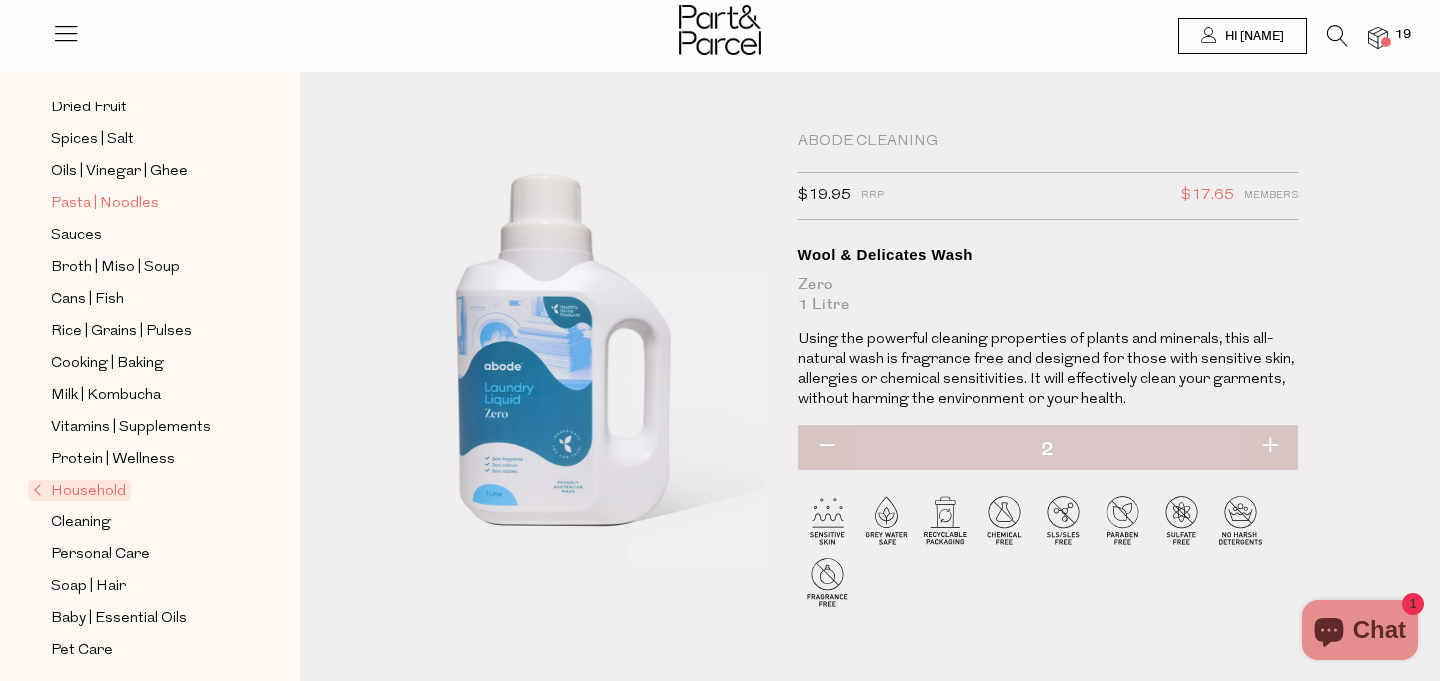 scroll, scrollTop: 603, scrollLeft: 0, axis: vertical 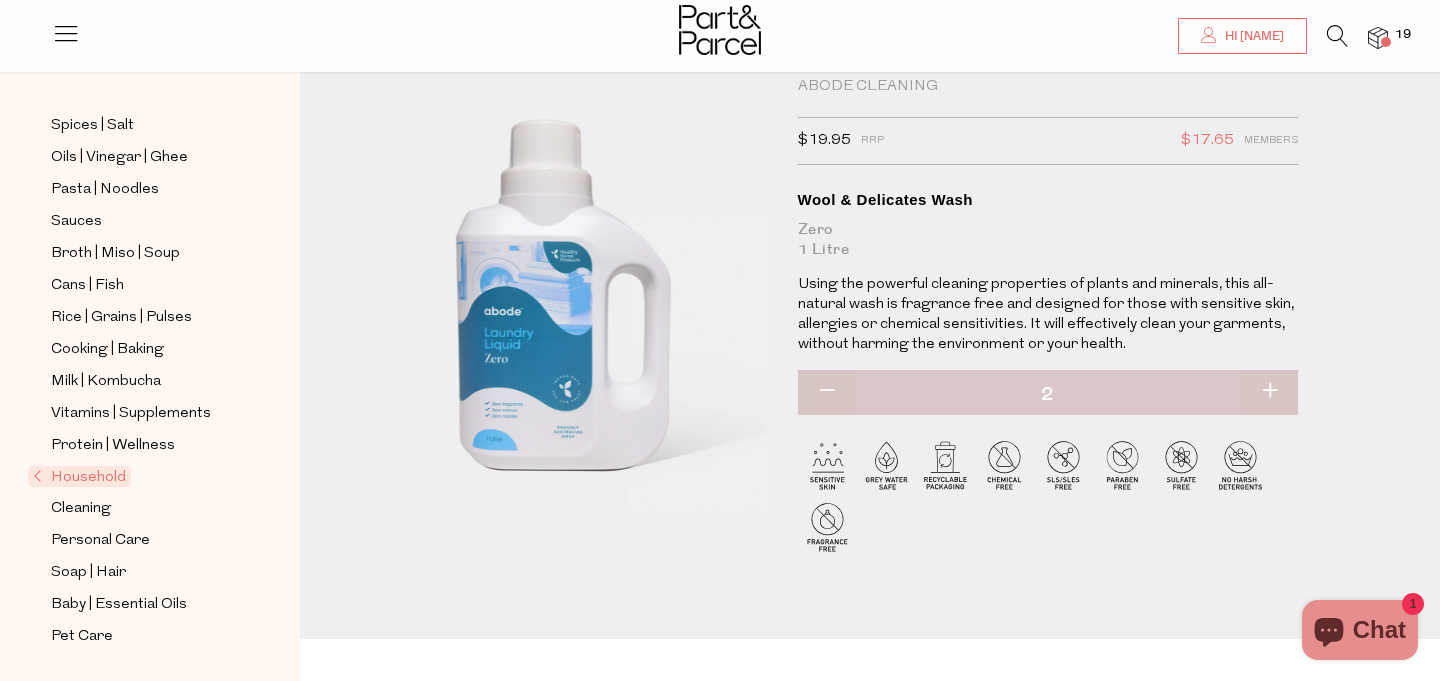 click on "19" at bounding box center (1403, 35) 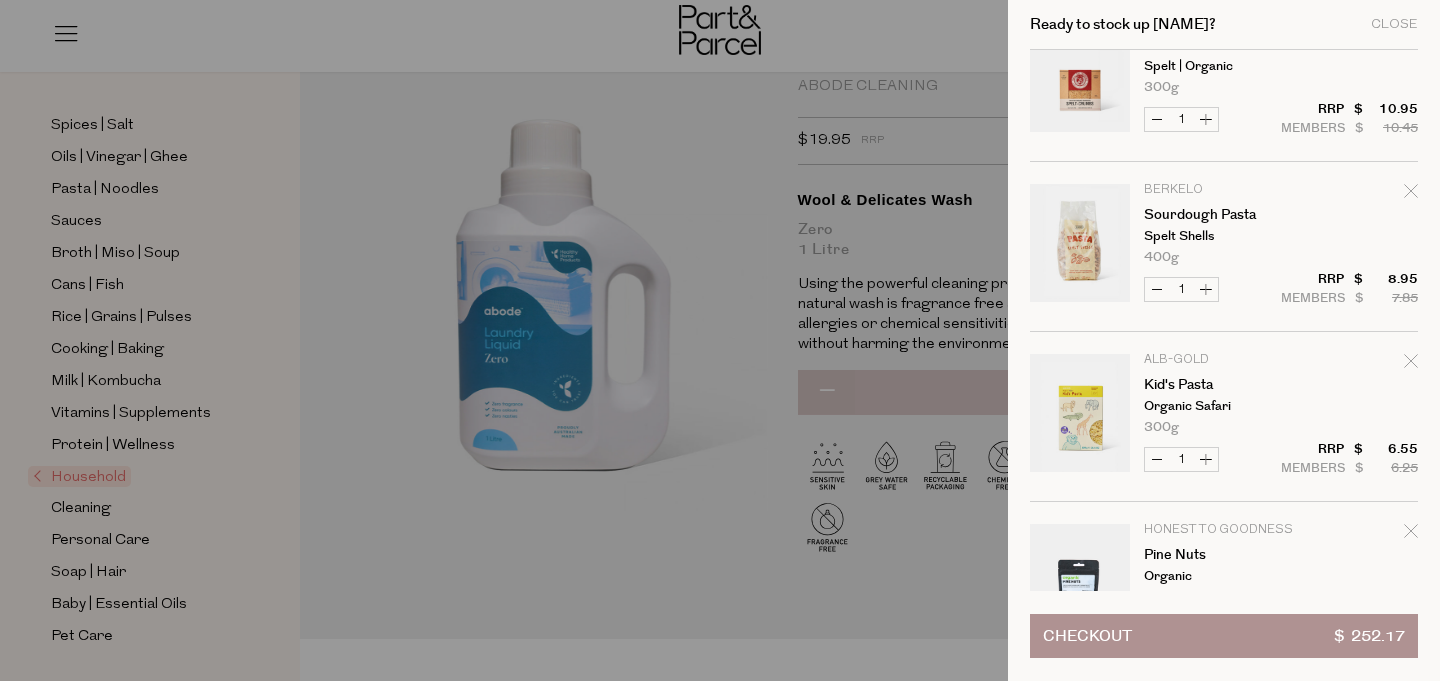 scroll, scrollTop: 811, scrollLeft: 0, axis: vertical 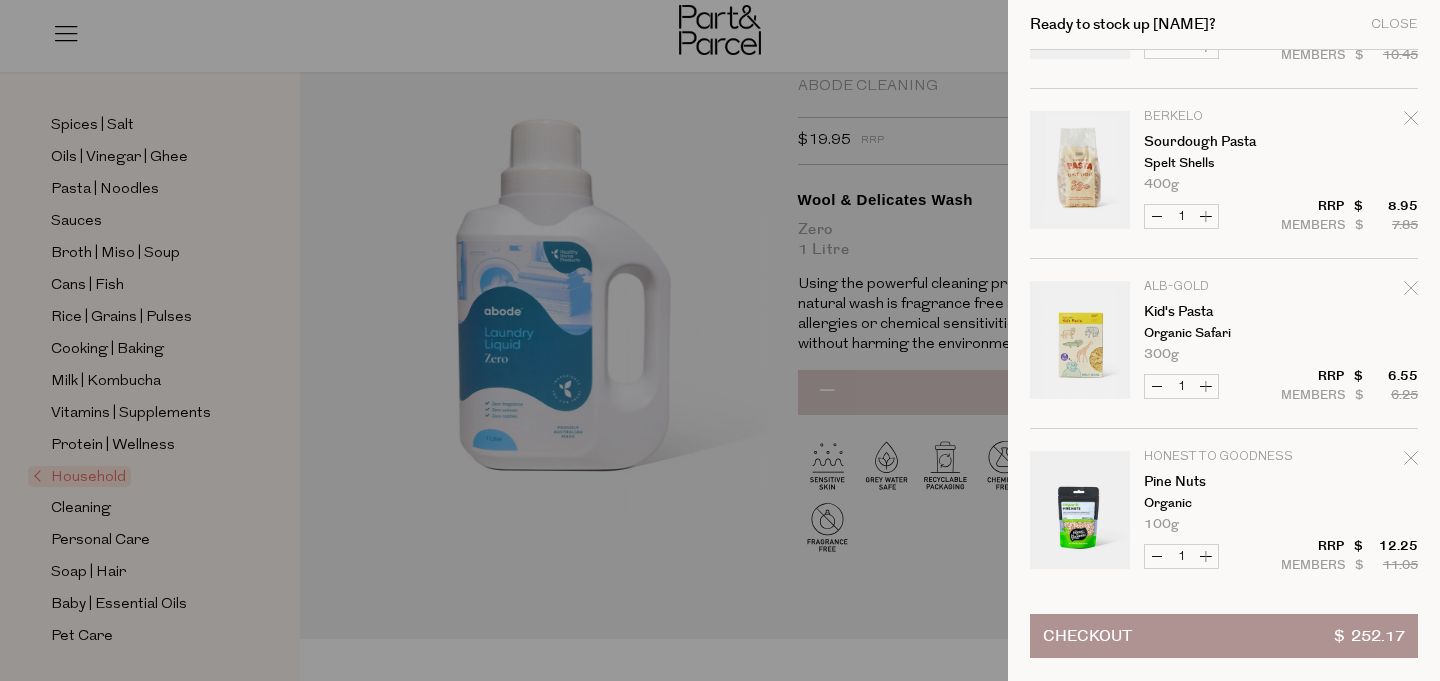 click on "Increase Sourdough Pasta" at bounding box center (1206, 216) 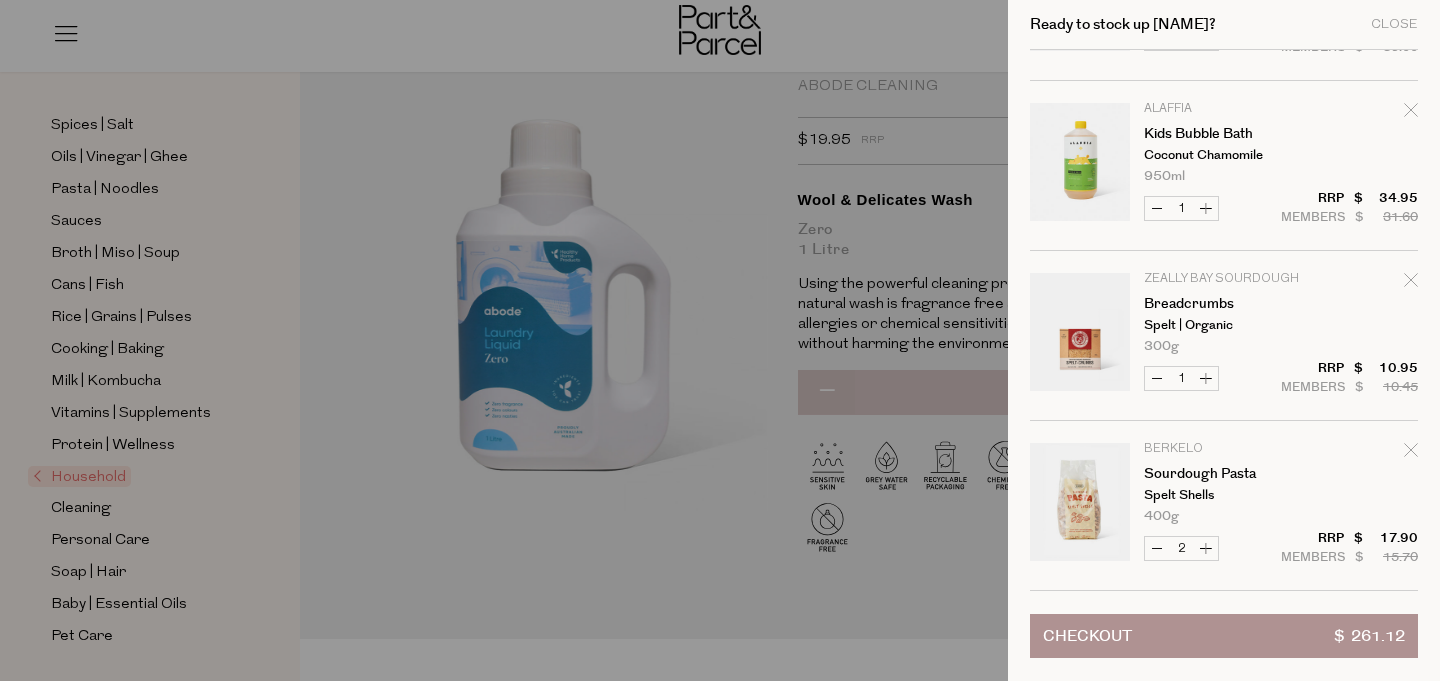 scroll, scrollTop: 480, scrollLeft: 0, axis: vertical 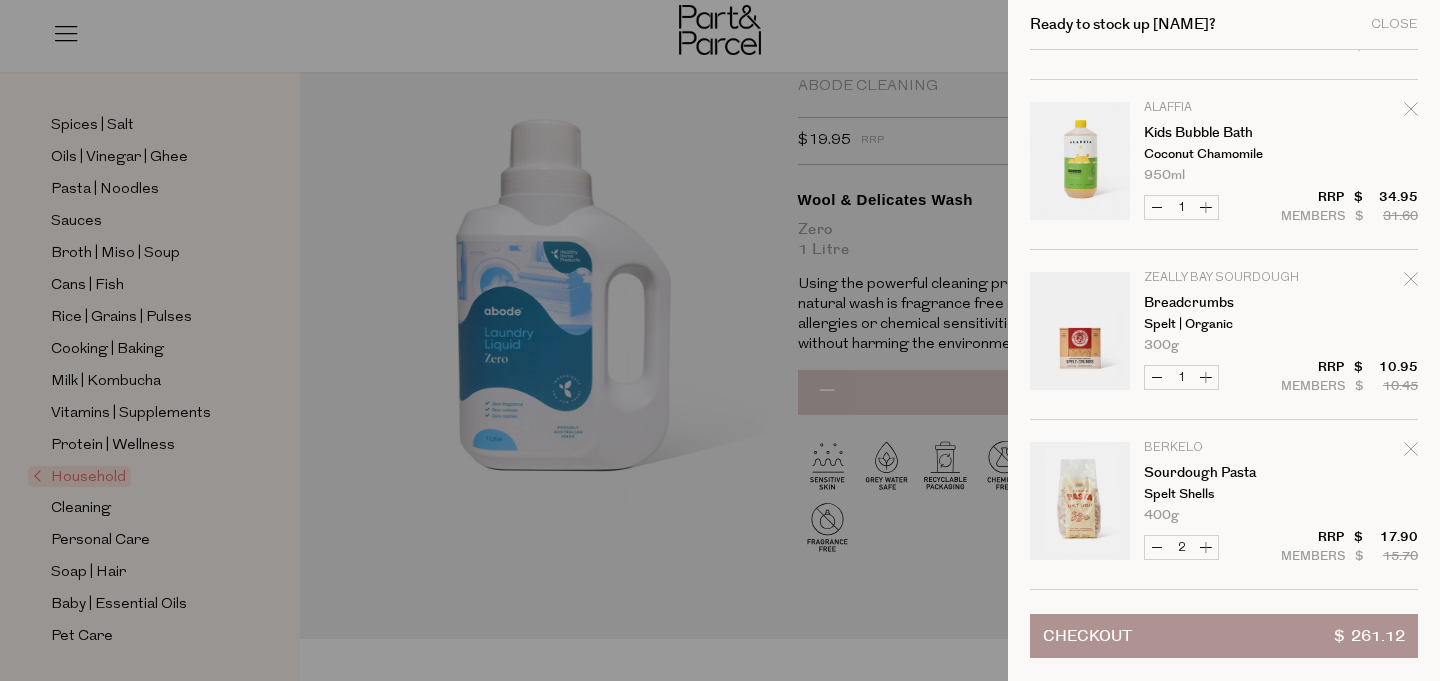 click on "Increase Breadcrumbs" at bounding box center (1206, 377) 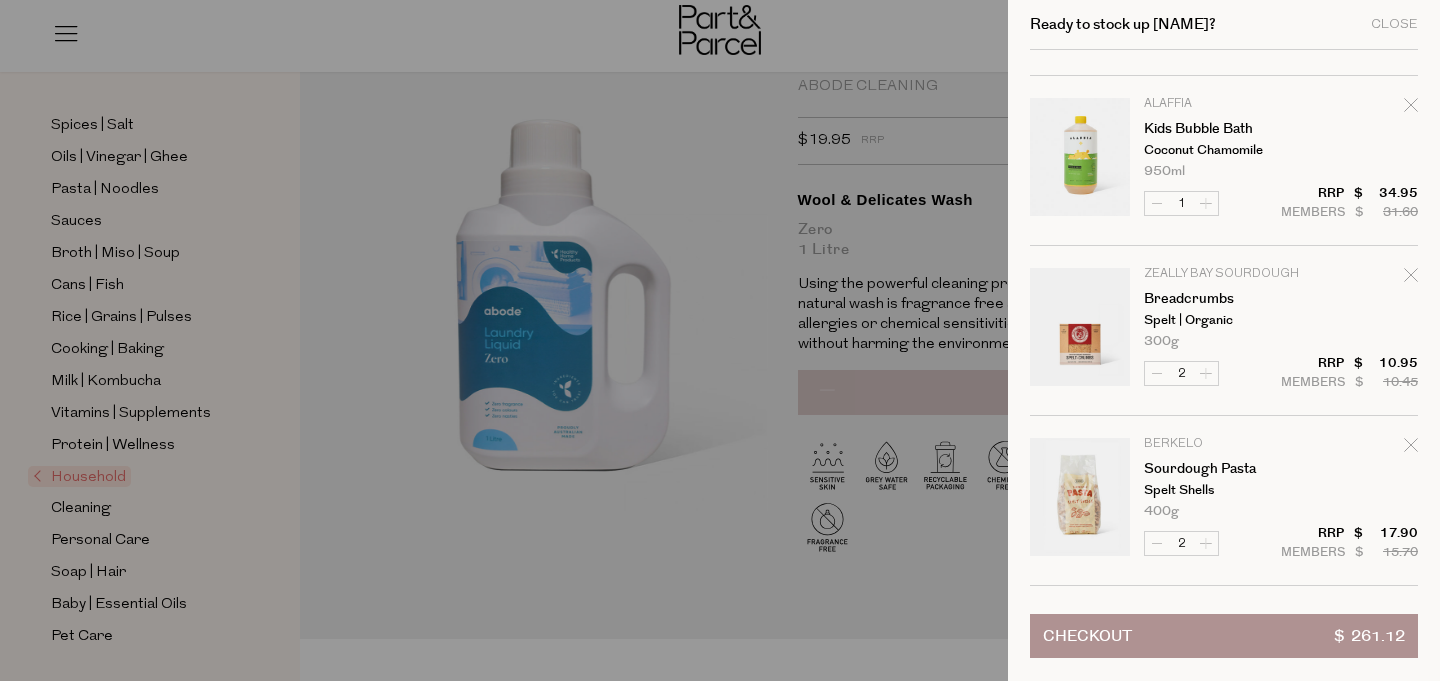 scroll, scrollTop: 0, scrollLeft: 0, axis: both 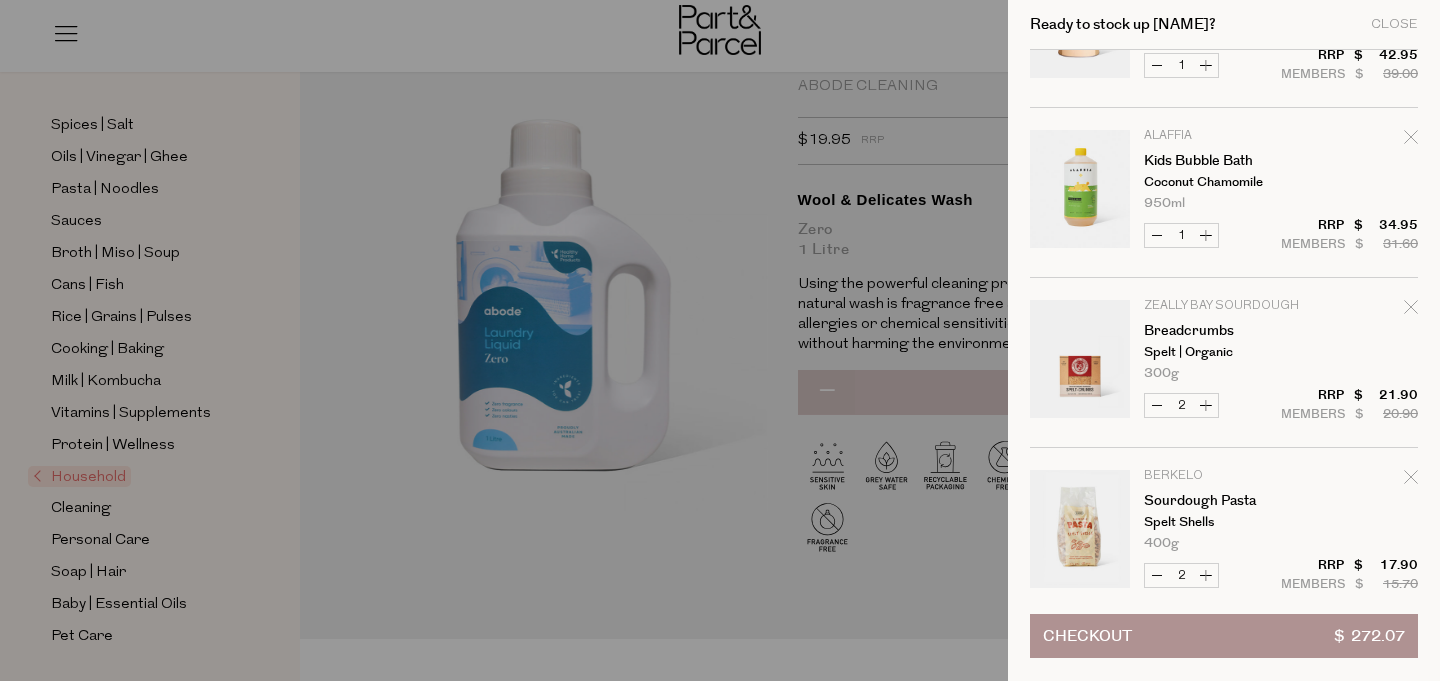 click on "Decrease Breadcrumbs" at bounding box center [1157, 405] 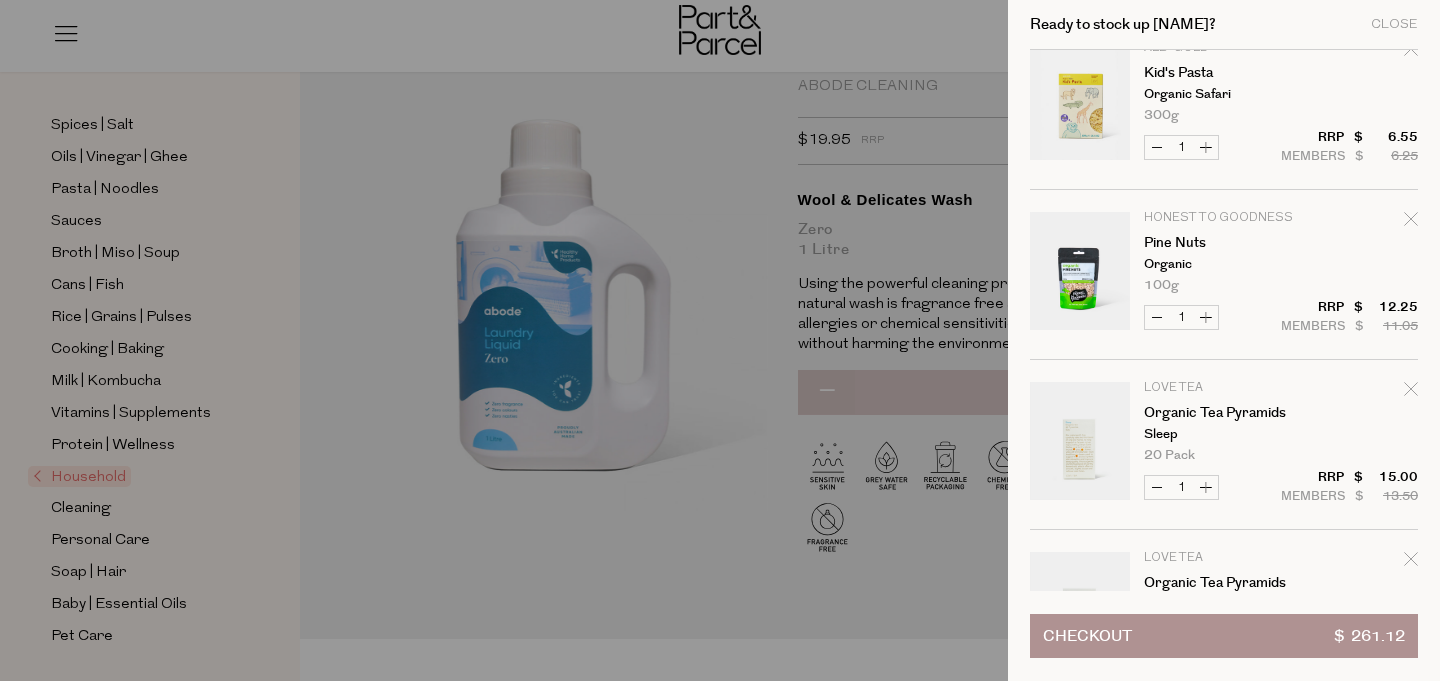 scroll, scrollTop: 1006, scrollLeft: 0, axis: vertical 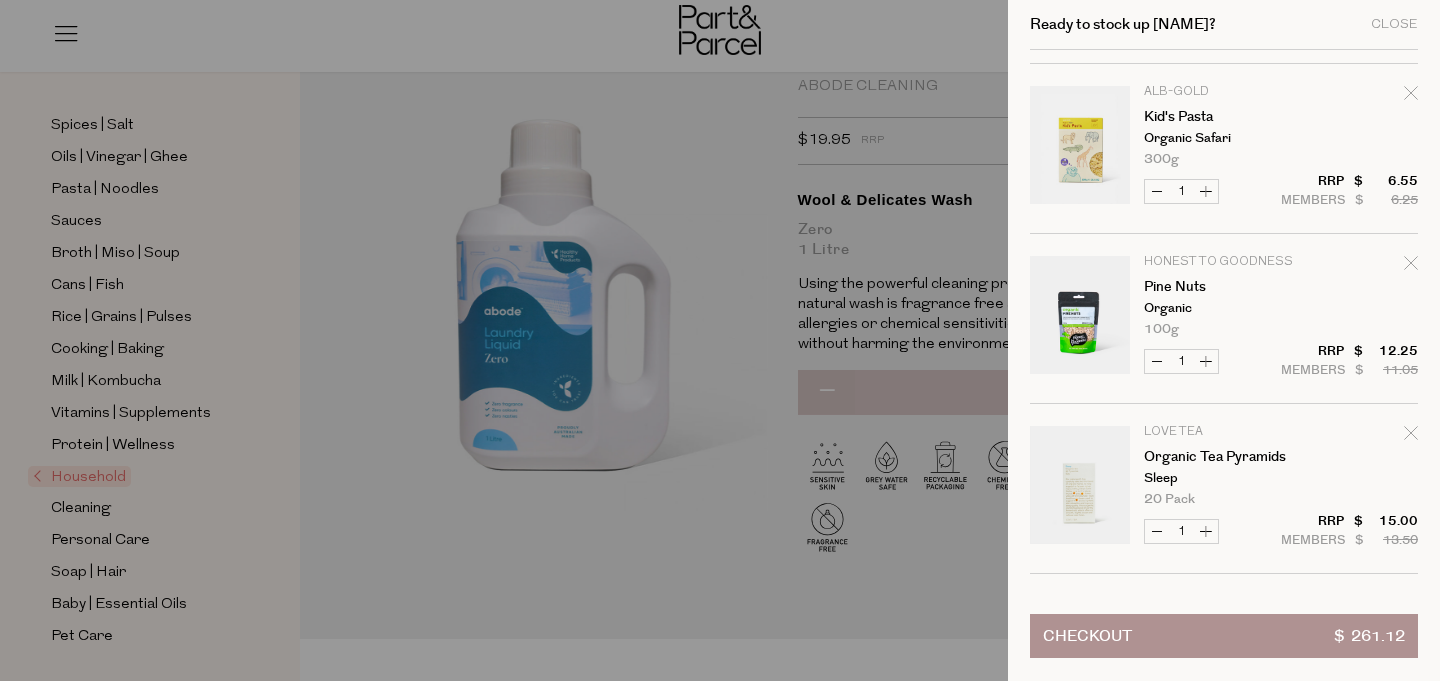 click on "Increase Kid's Pasta" at bounding box center (1206, 191) 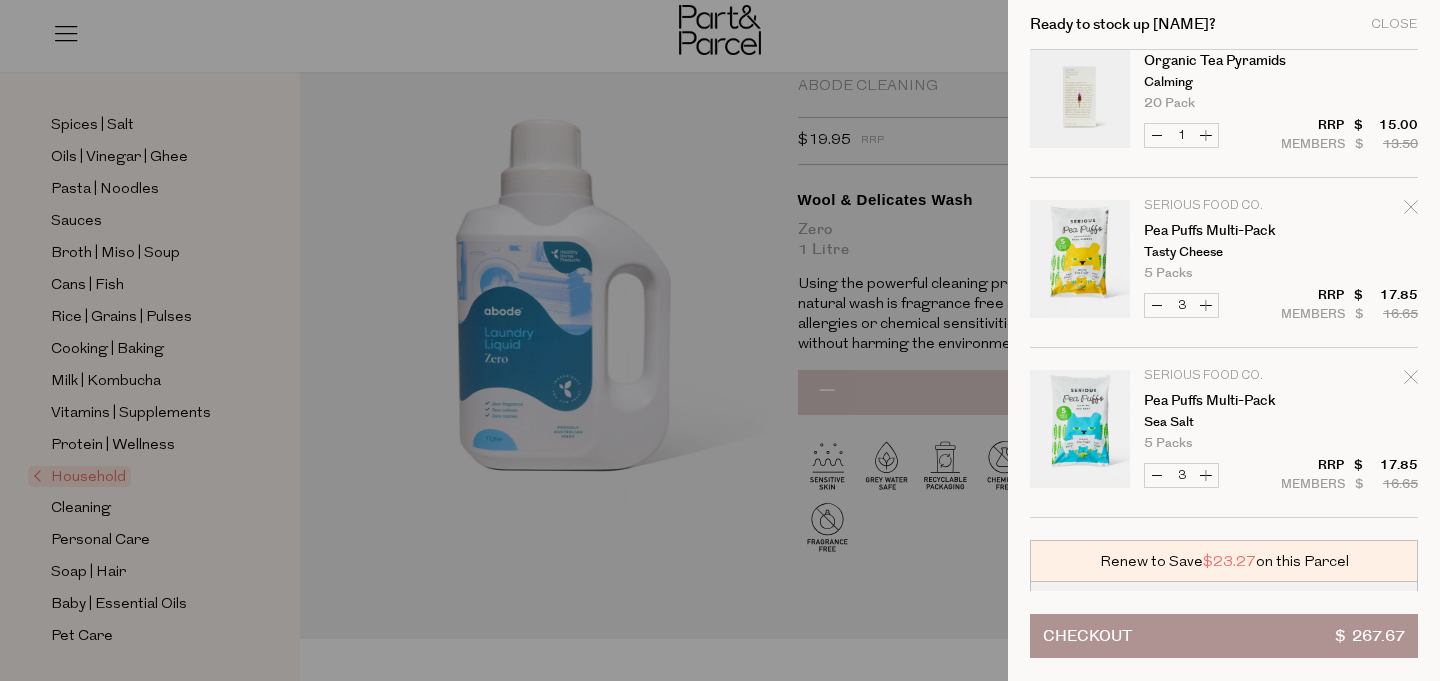 scroll, scrollTop: 1680, scrollLeft: 0, axis: vertical 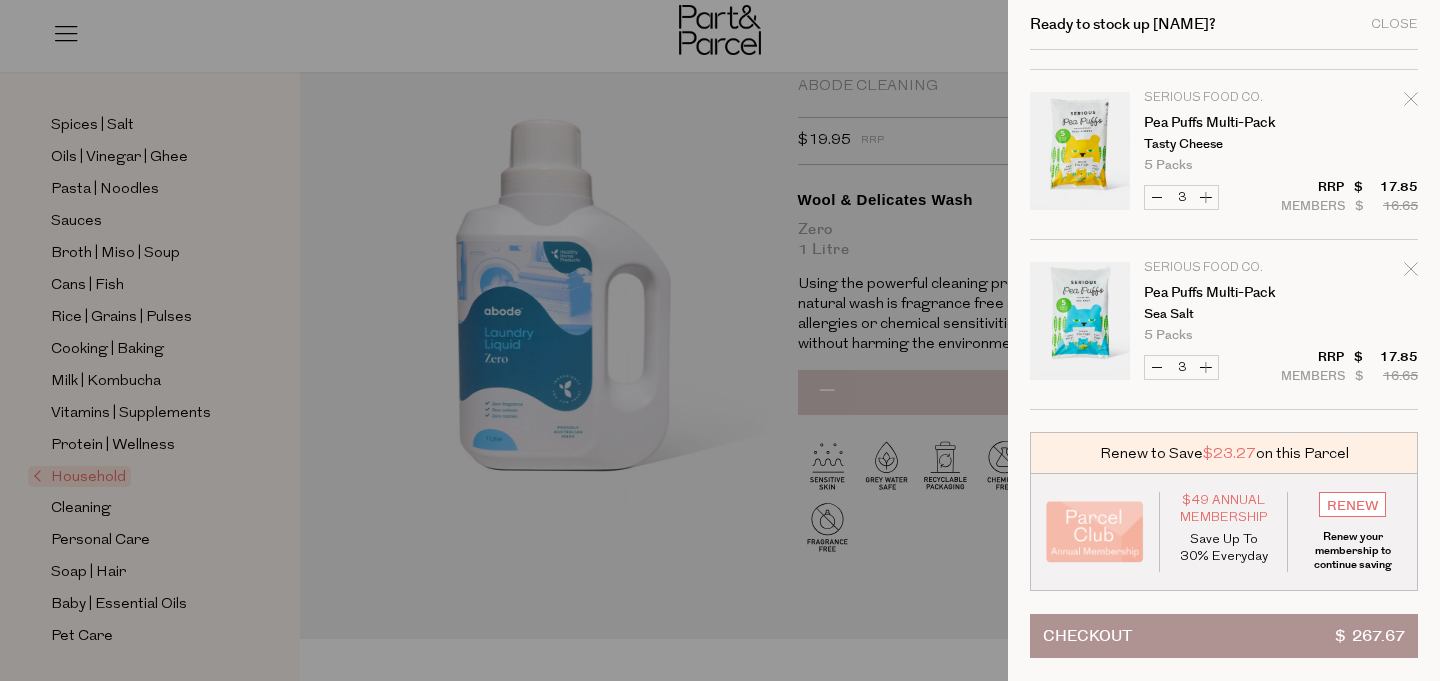 click on "Checkout $ 267.67" at bounding box center [1224, 636] 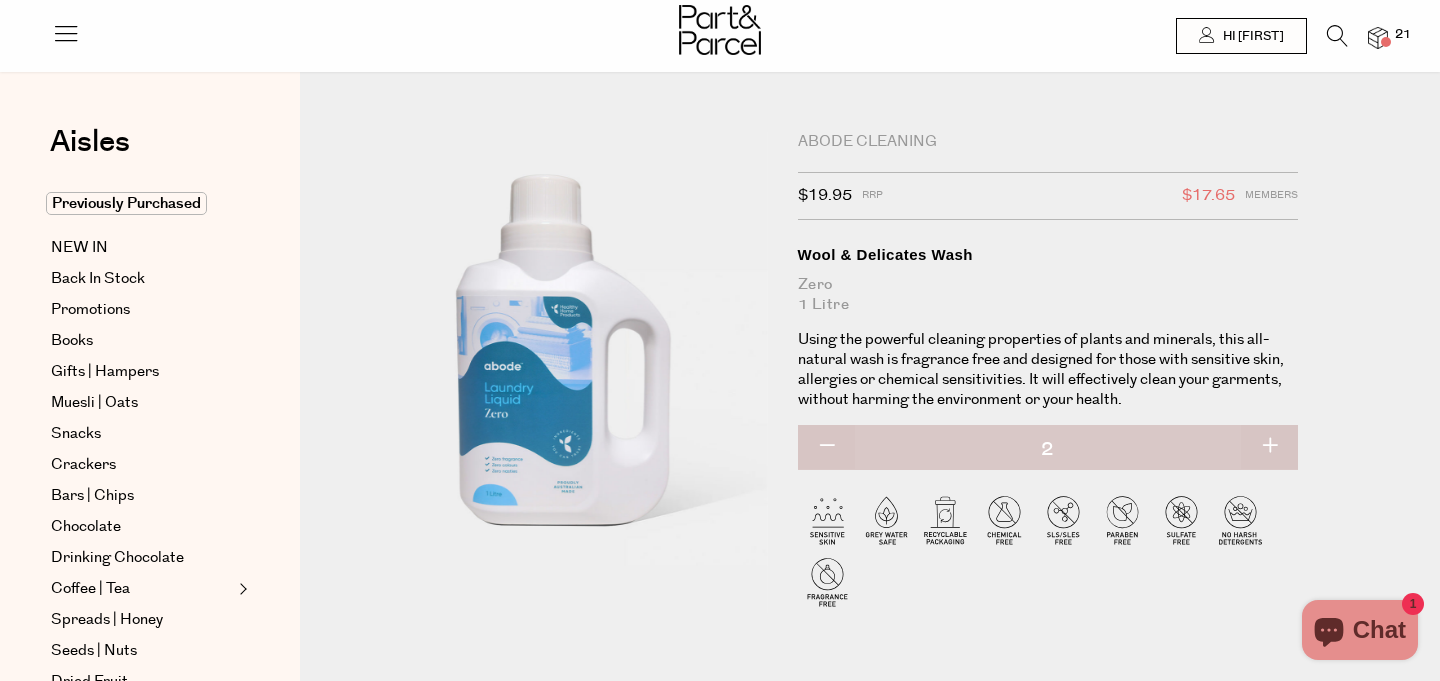 scroll, scrollTop: 27, scrollLeft: 0, axis: vertical 